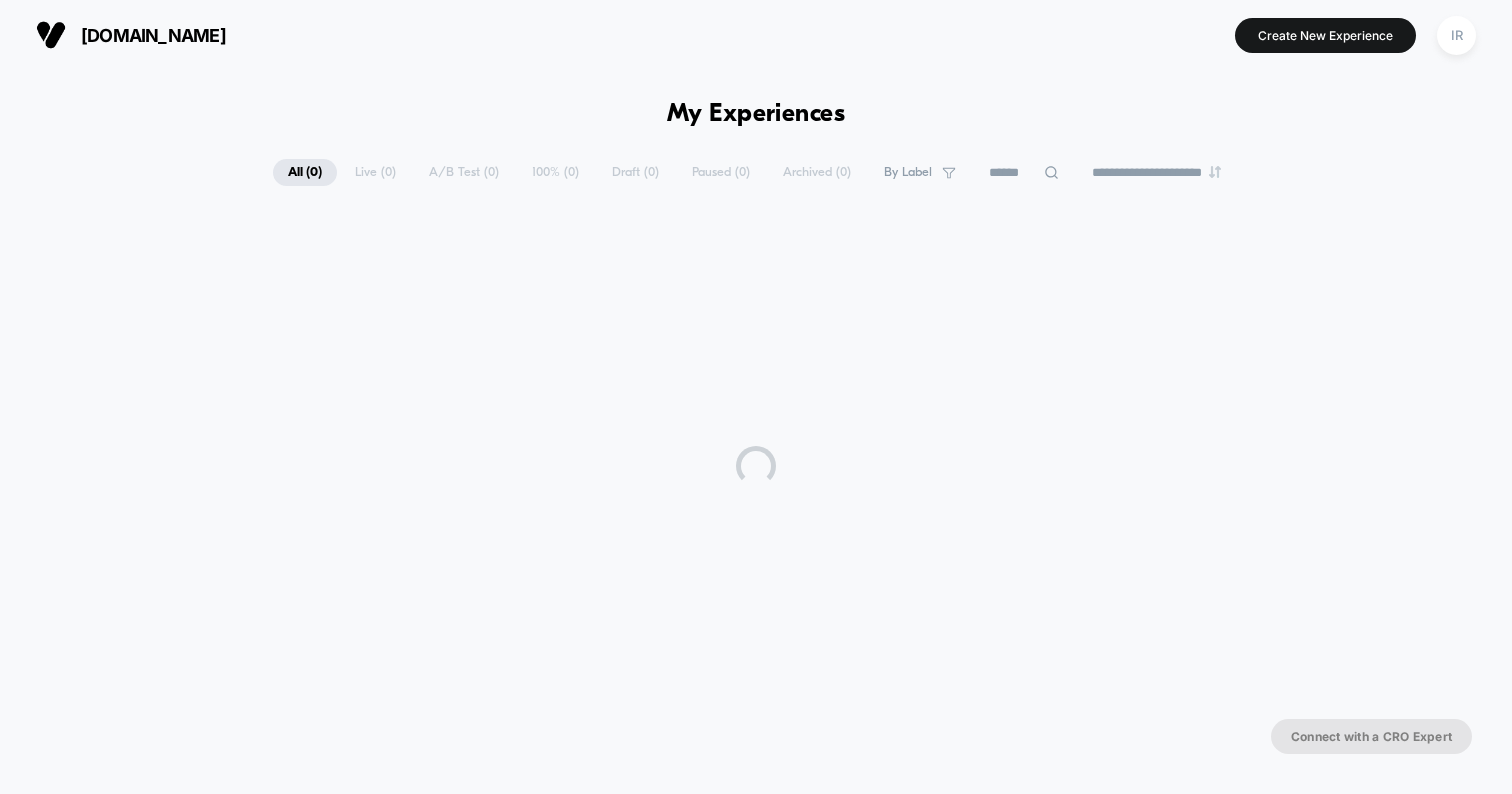 scroll, scrollTop: 0, scrollLeft: 0, axis: both 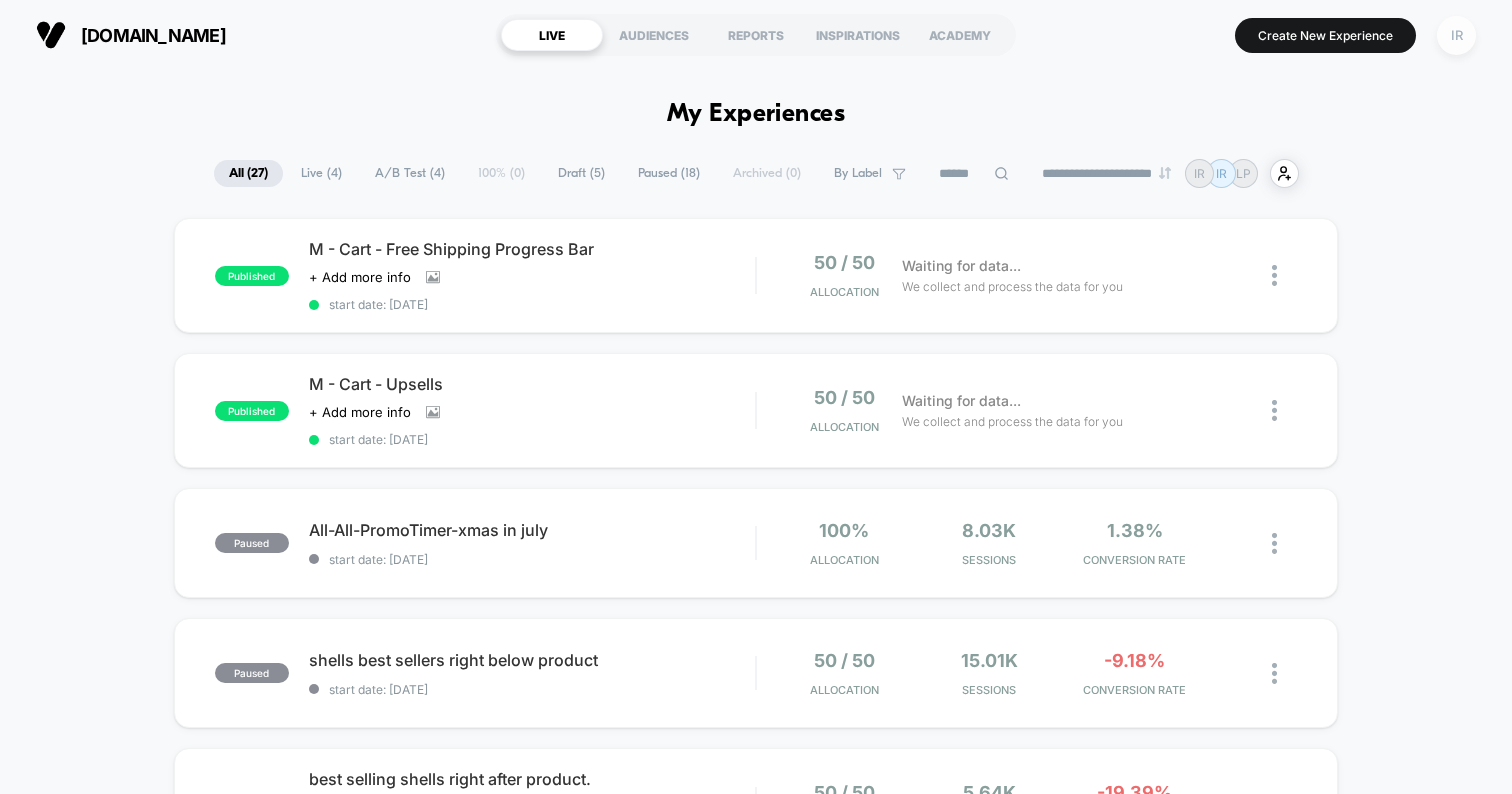 click on "IR" at bounding box center [1456, 35] 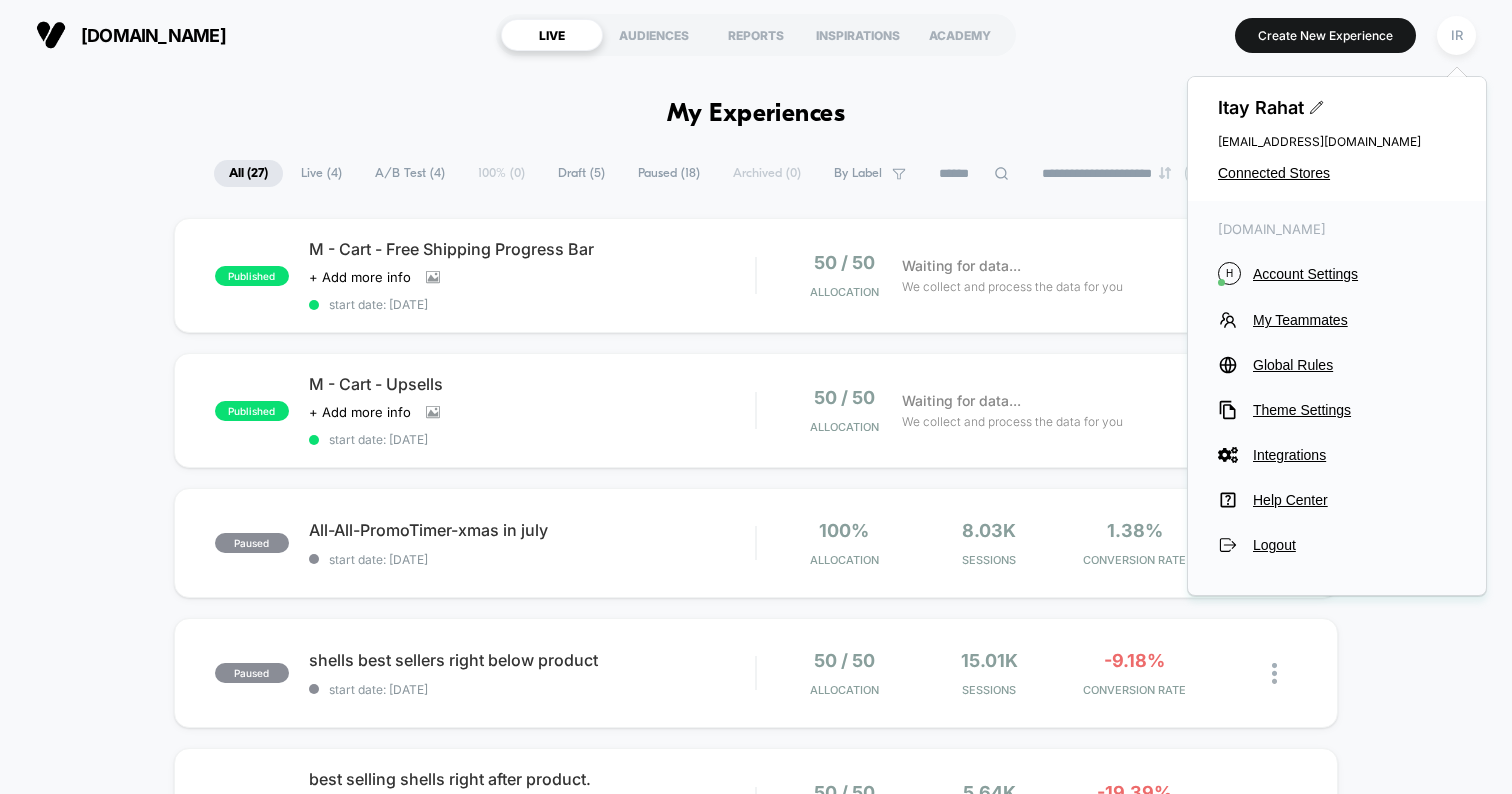 click on "**********" at bounding box center [756, 2159] 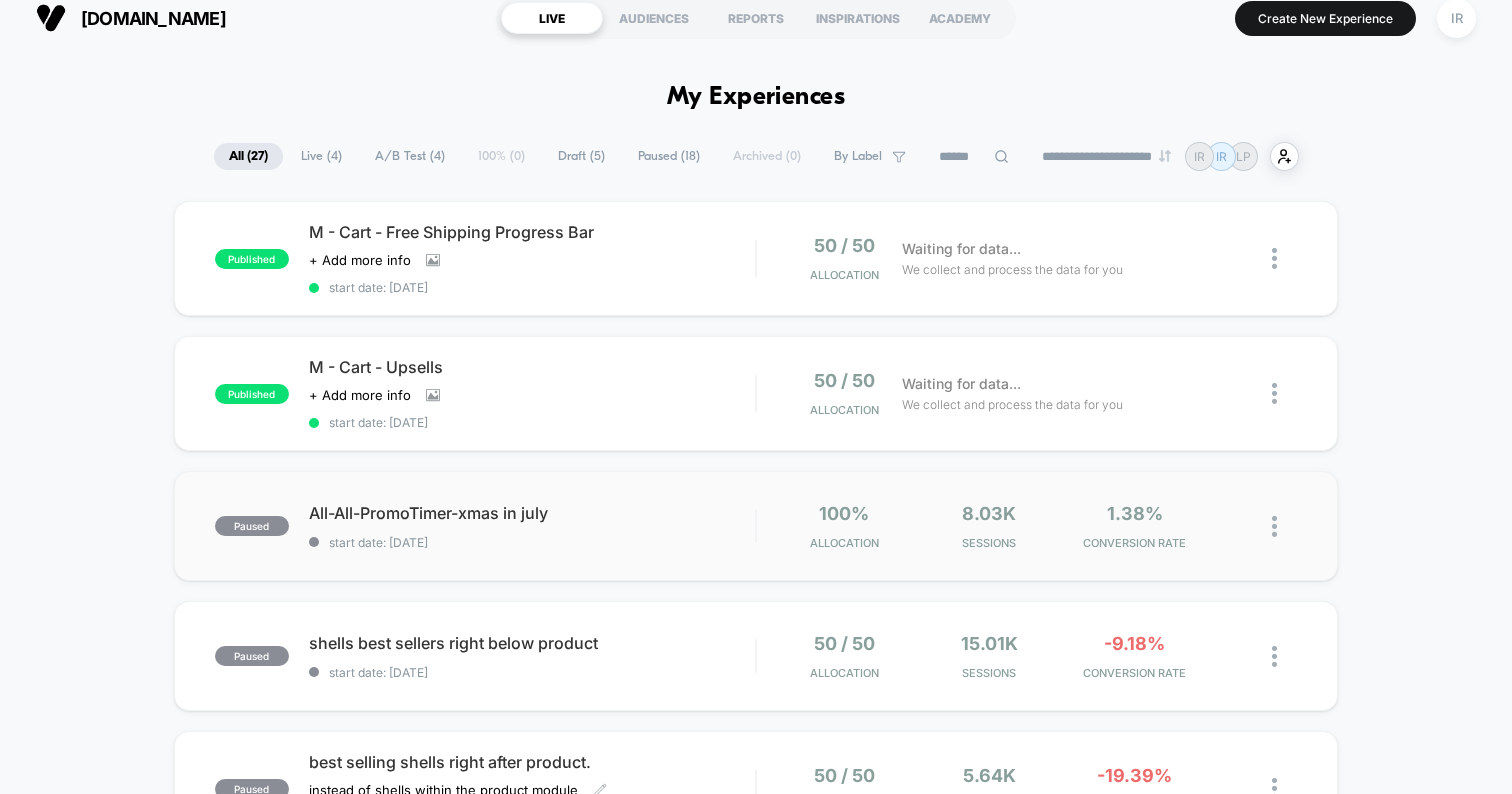 scroll, scrollTop: 0, scrollLeft: 0, axis: both 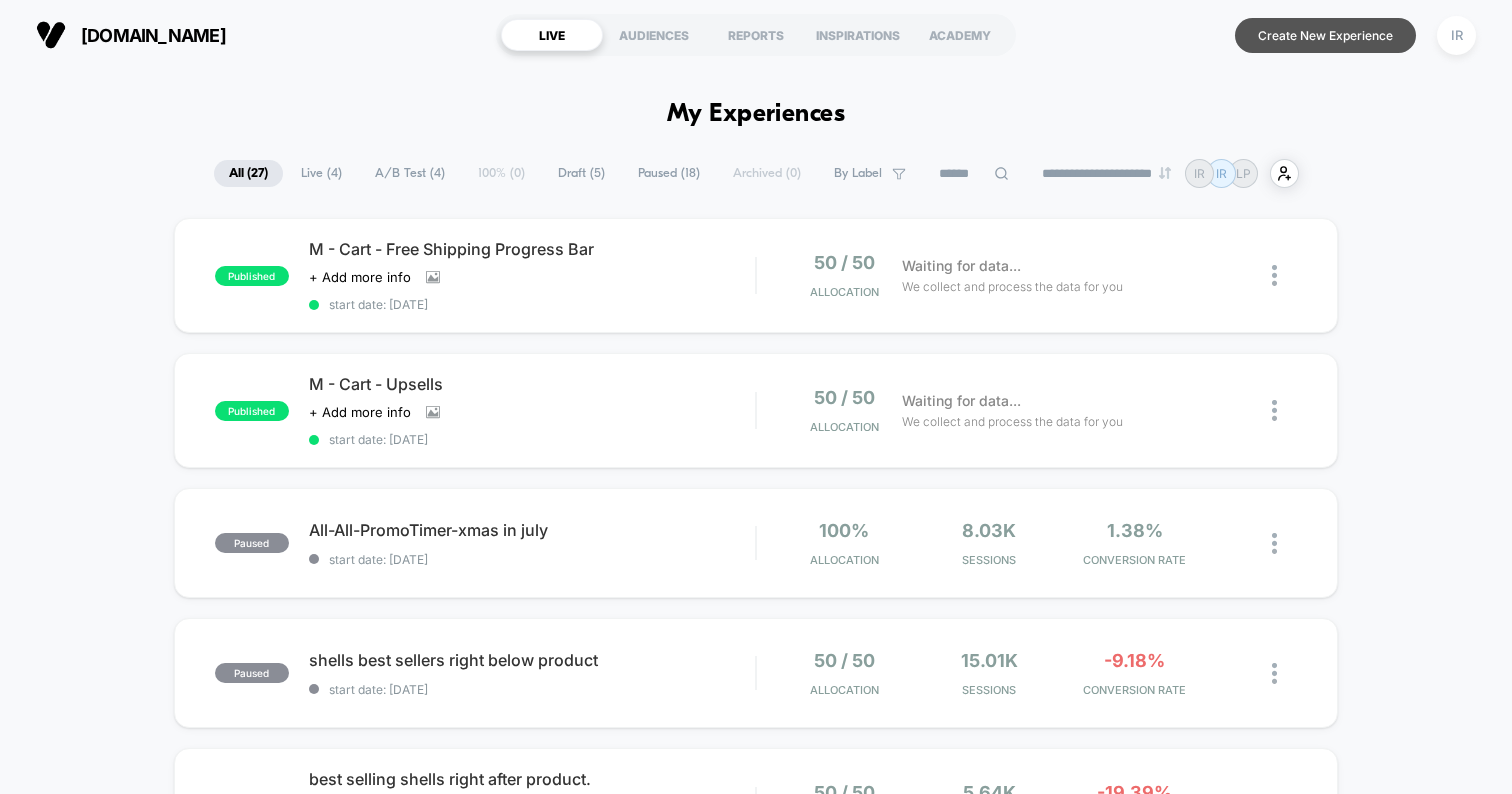 click on "Create New Experience" at bounding box center [1325, 35] 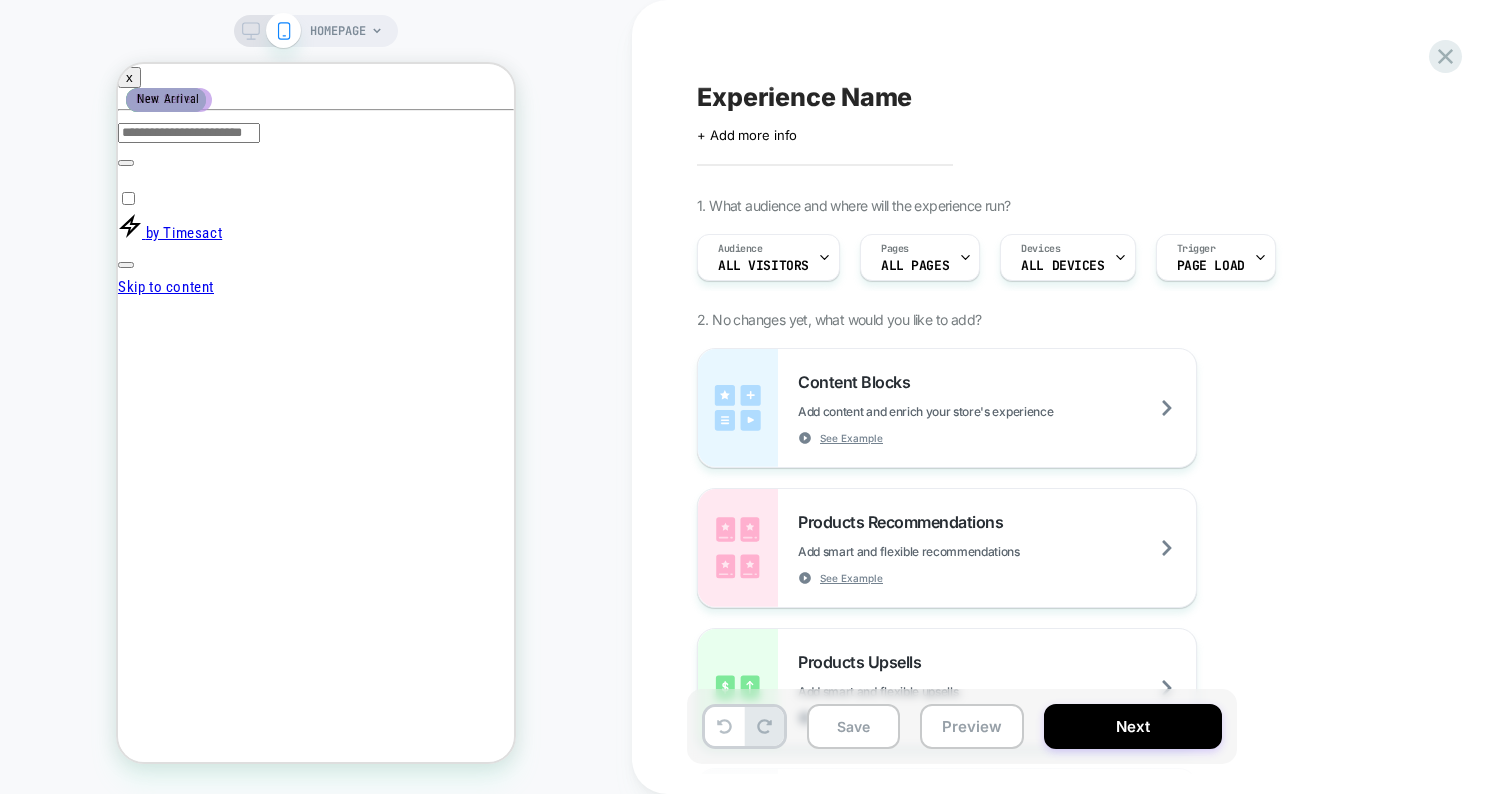 scroll, scrollTop: 0, scrollLeft: 0, axis: both 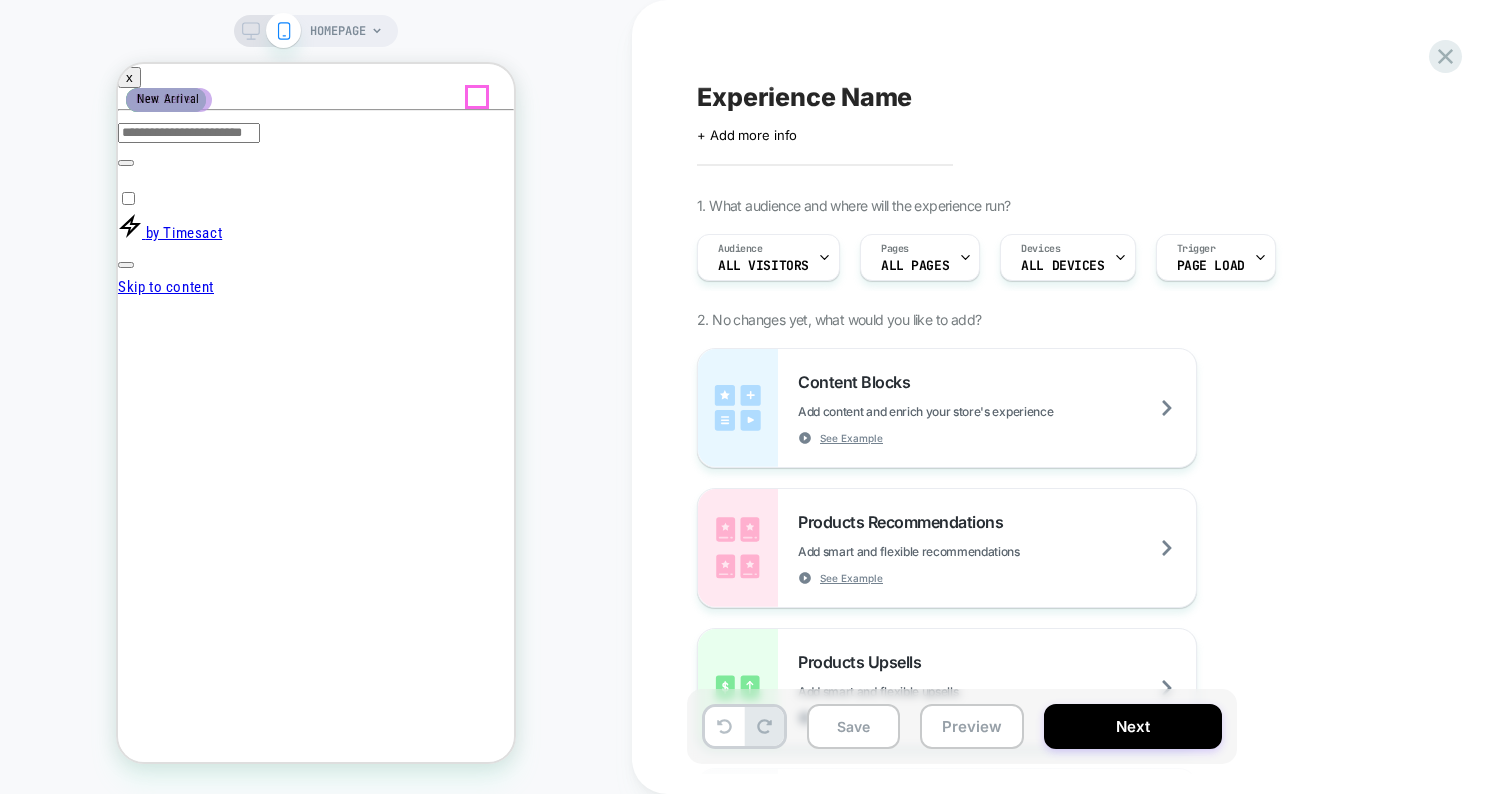 click 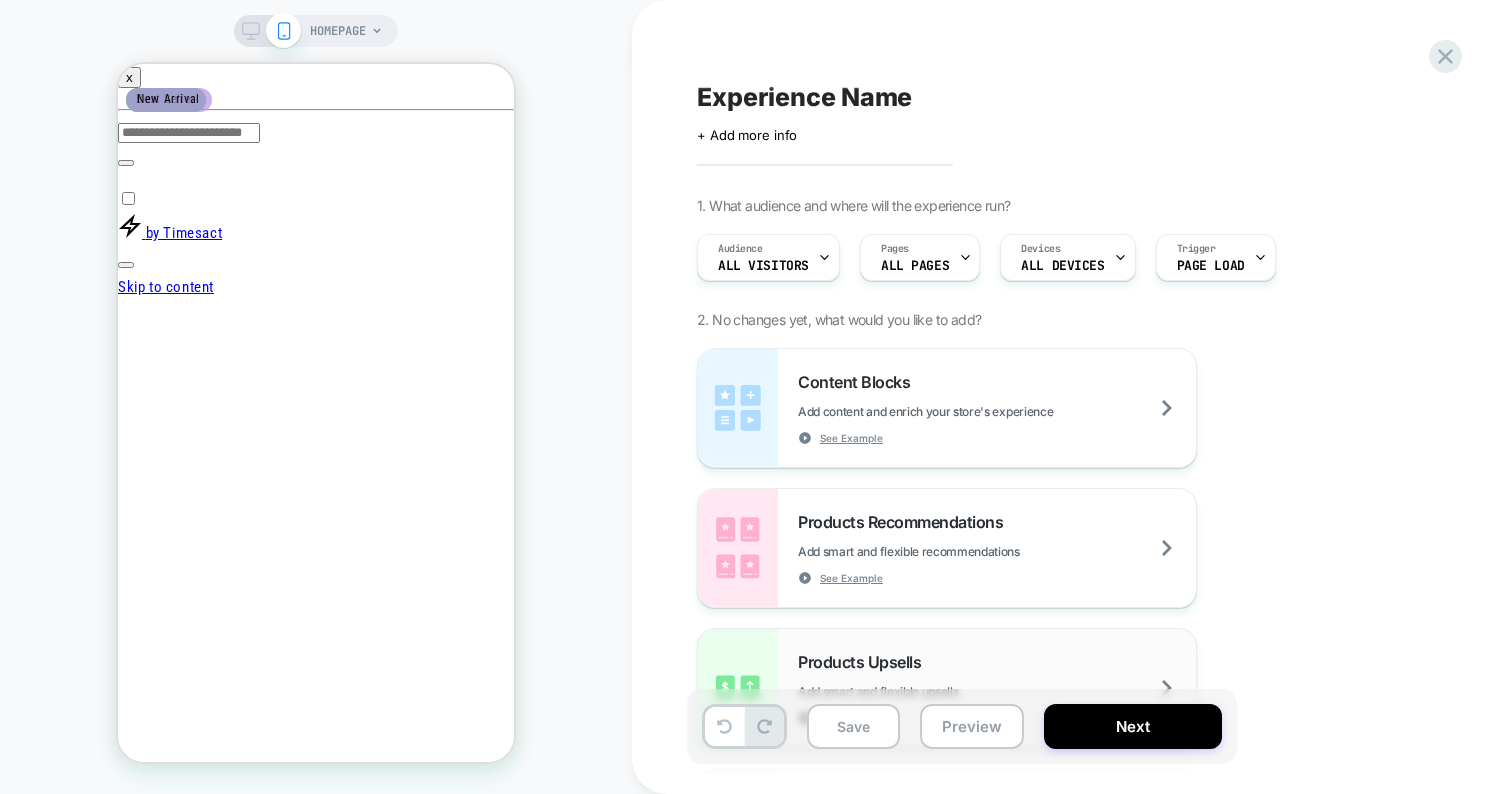 scroll, scrollTop: 41, scrollLeft: 0, axis: vertical 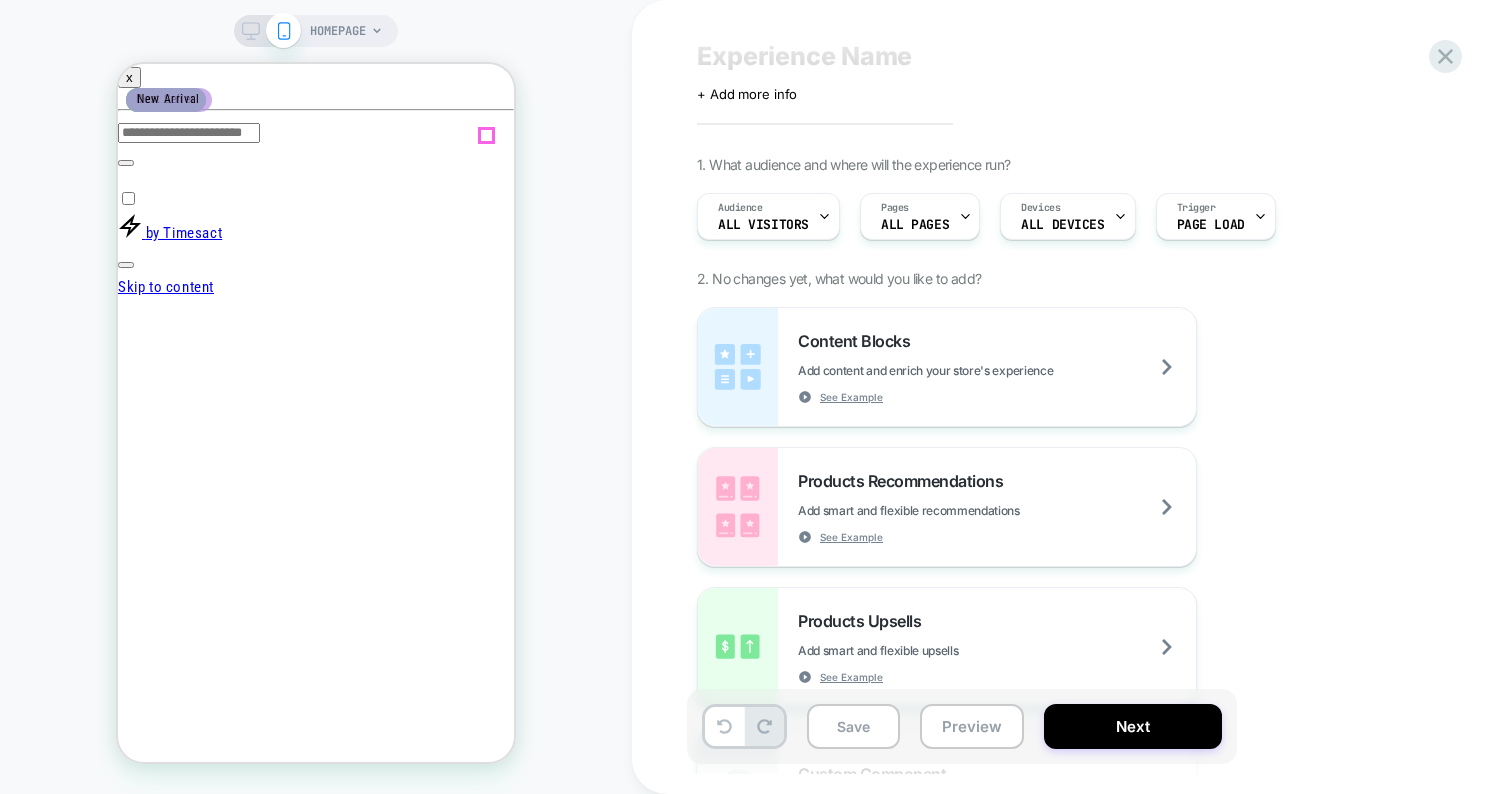 click on "1" at bounding box center [152, 3330] 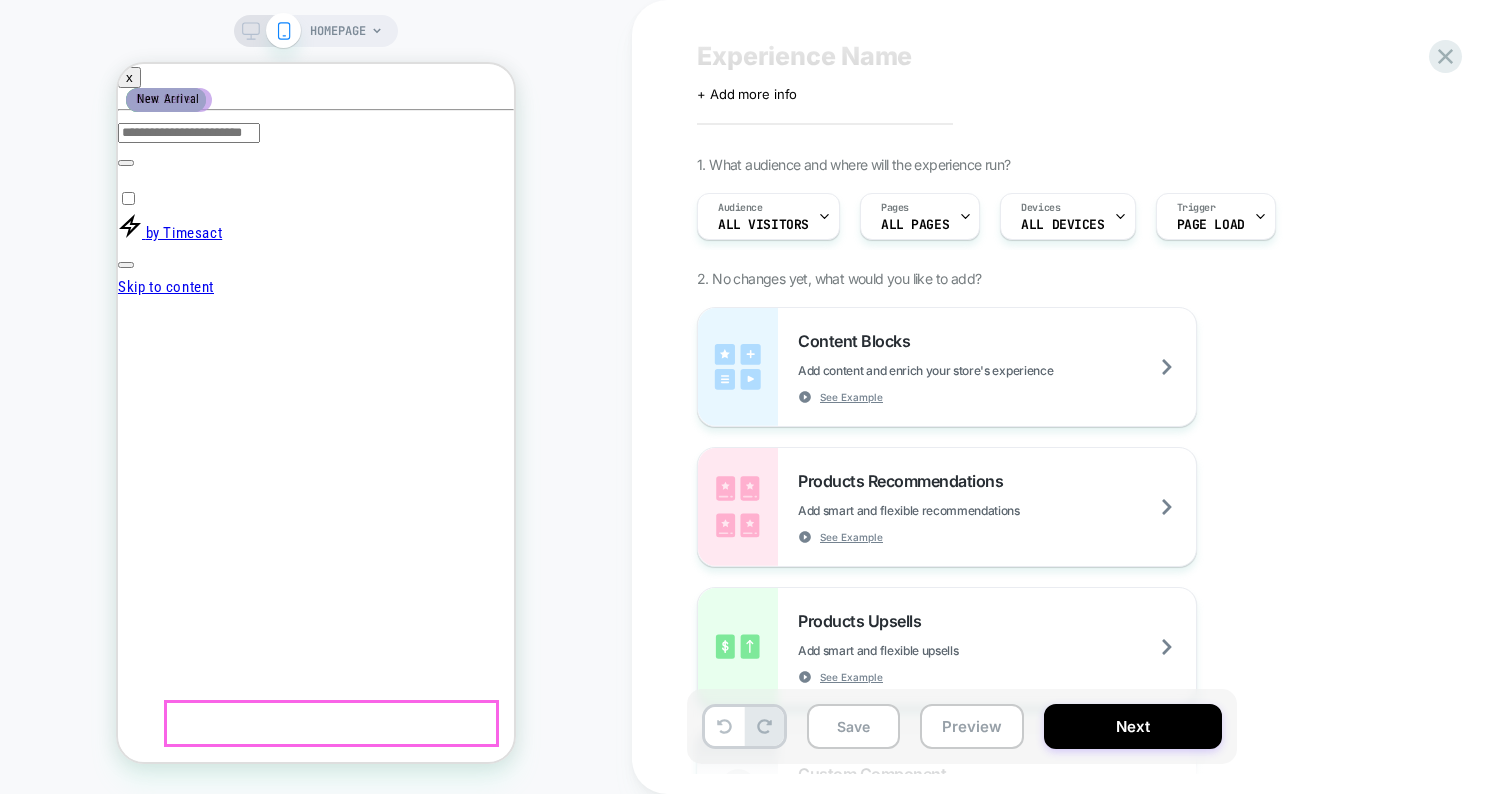 click on "Check out" at bounding box center [156, 1115] 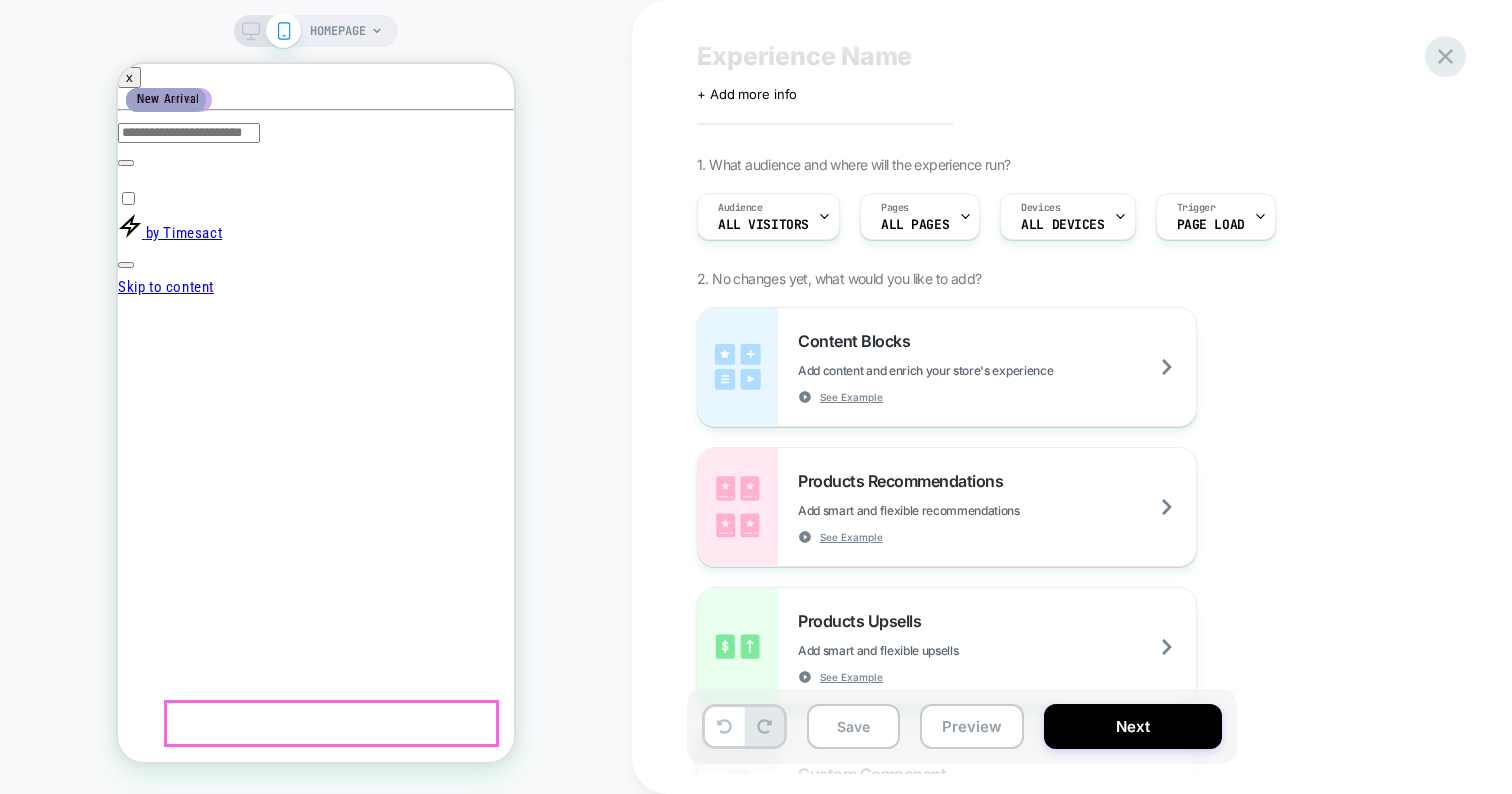 click 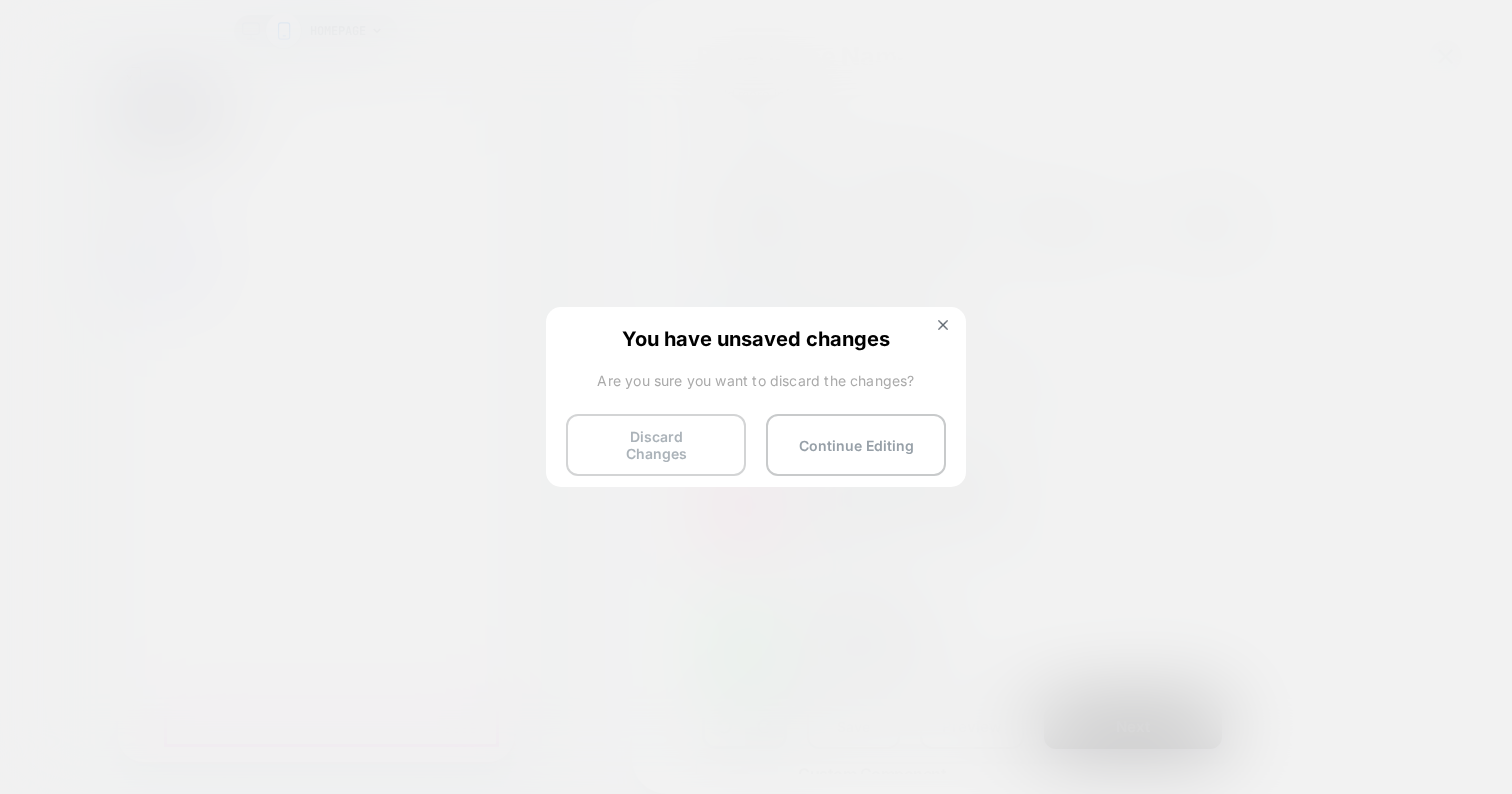 click on "Discard Changes" at bounding box center (656, 445) 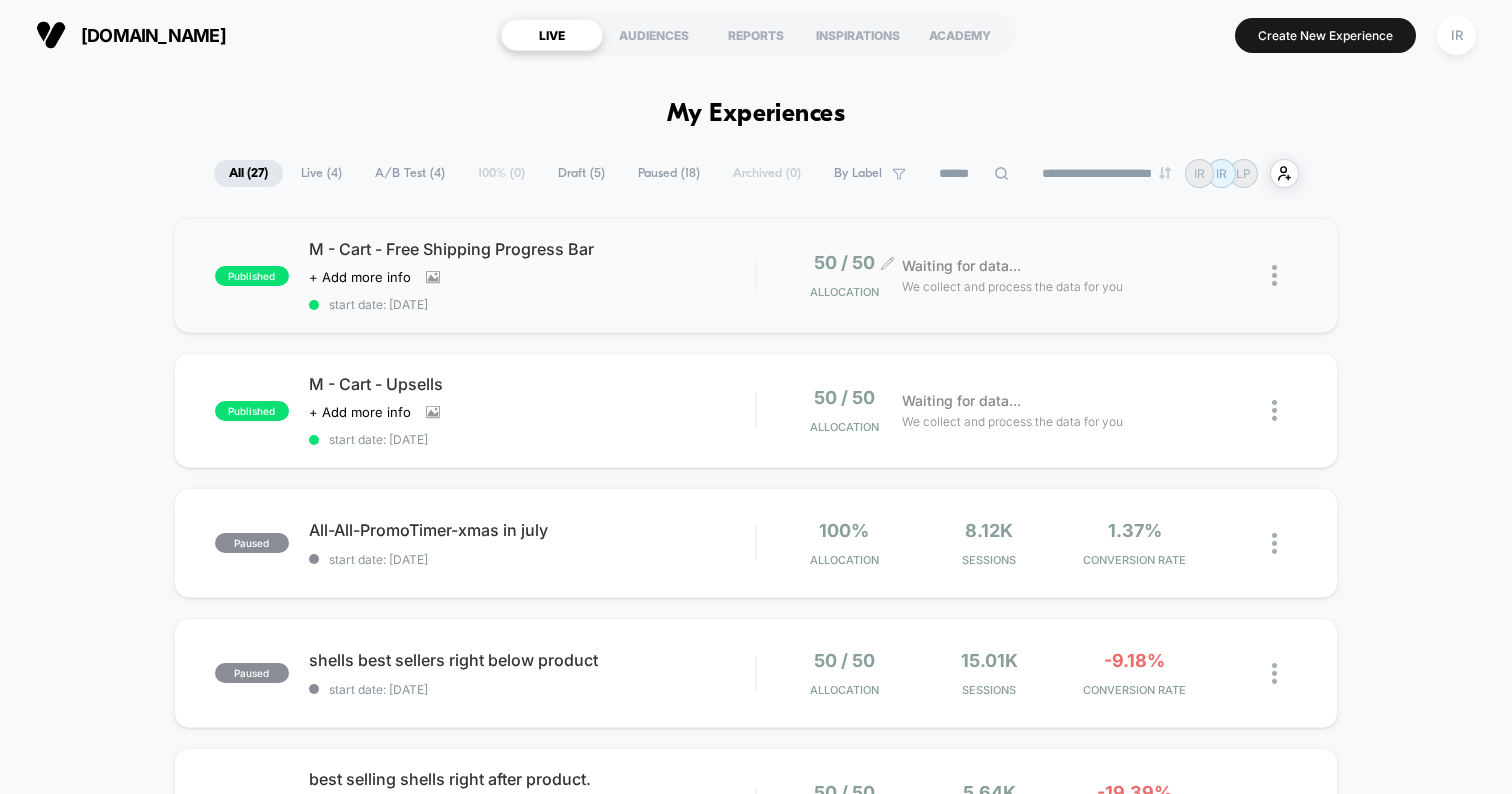 scroll, scrollTop: 0, scrollLeft: 0, axis: both 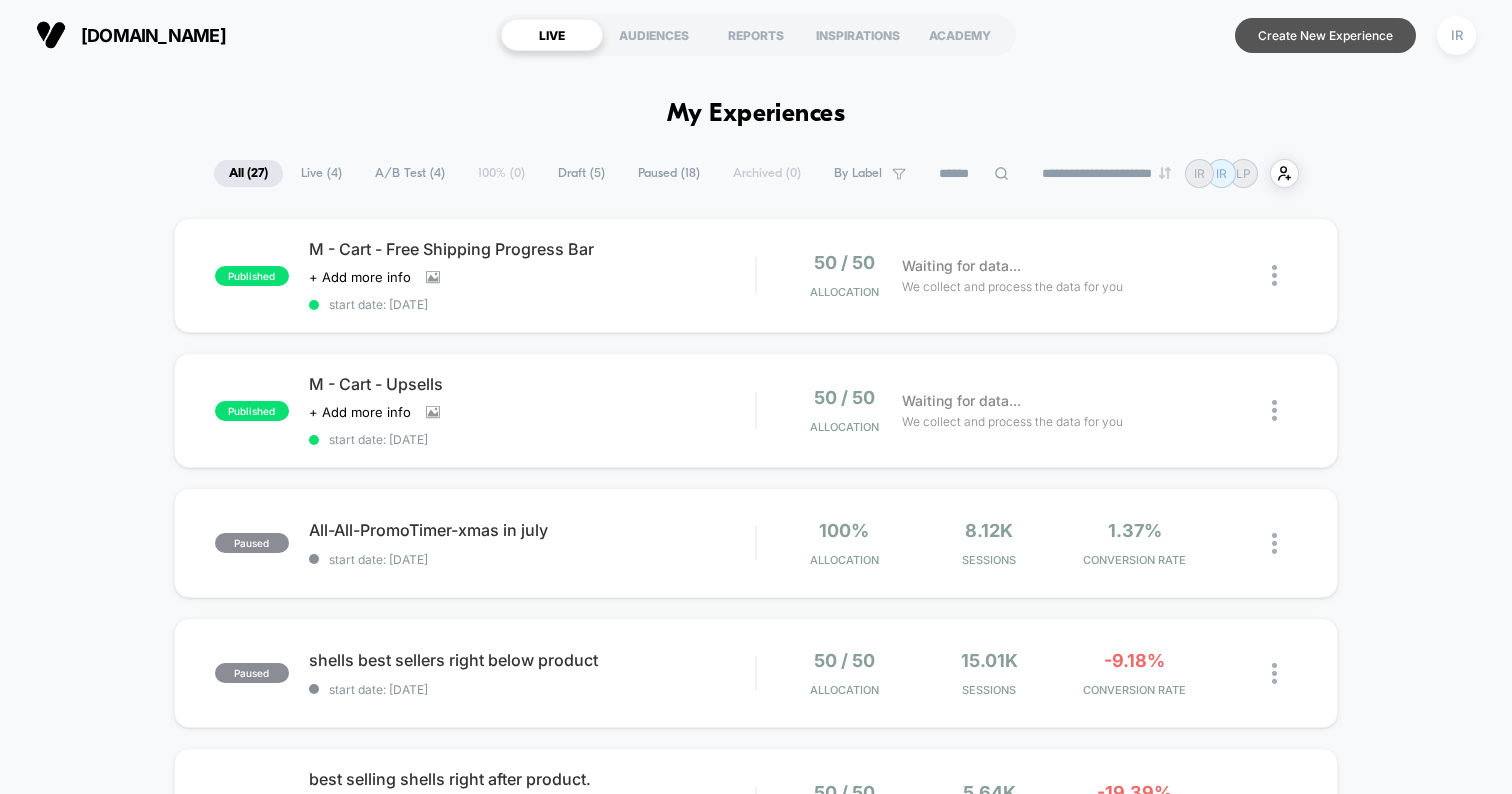 click on "Create New Experience" at bounding box center (1325, 35) 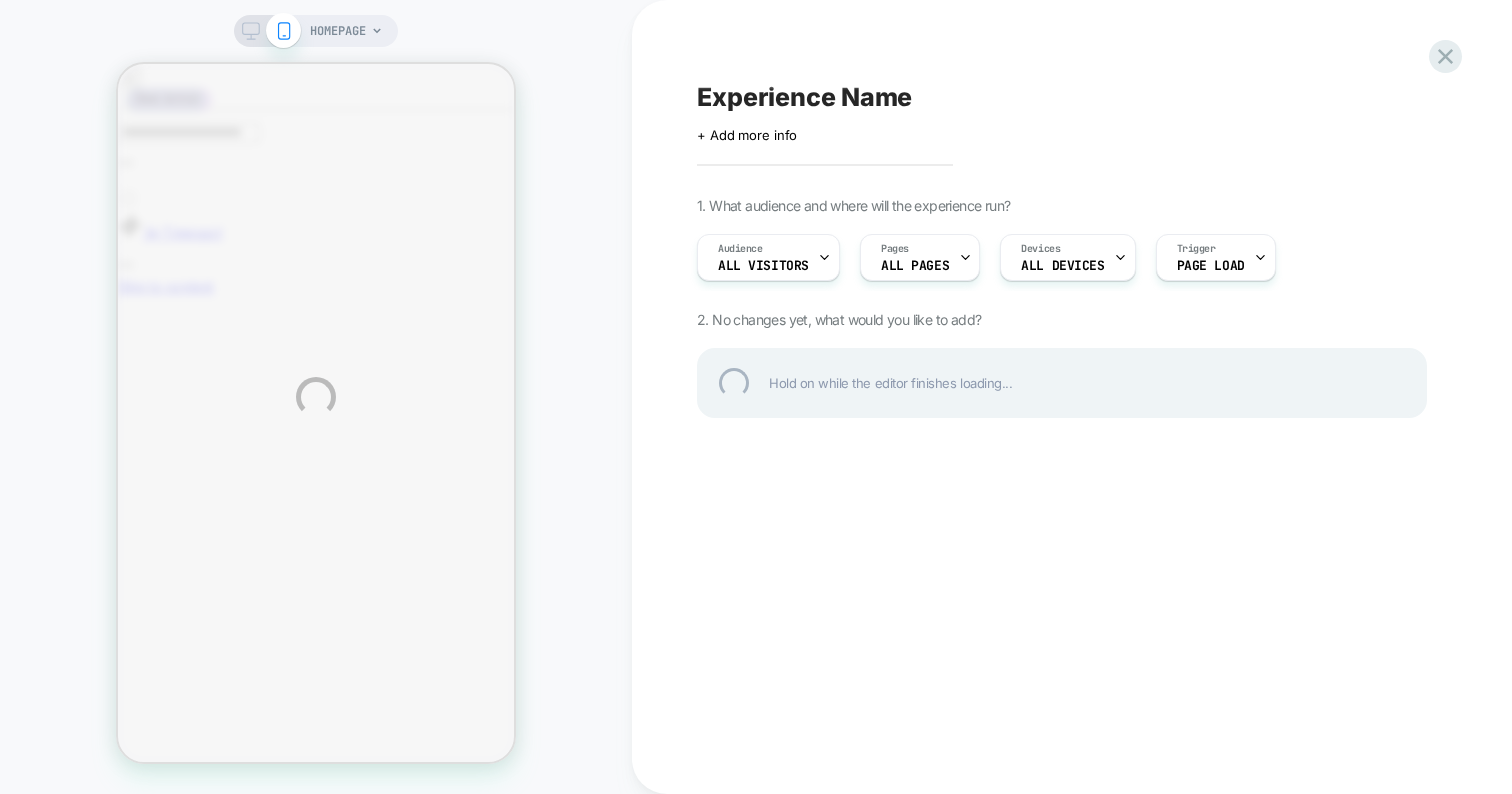 scroll, scrollTop: 0, scrollLeft: 0, axis: both 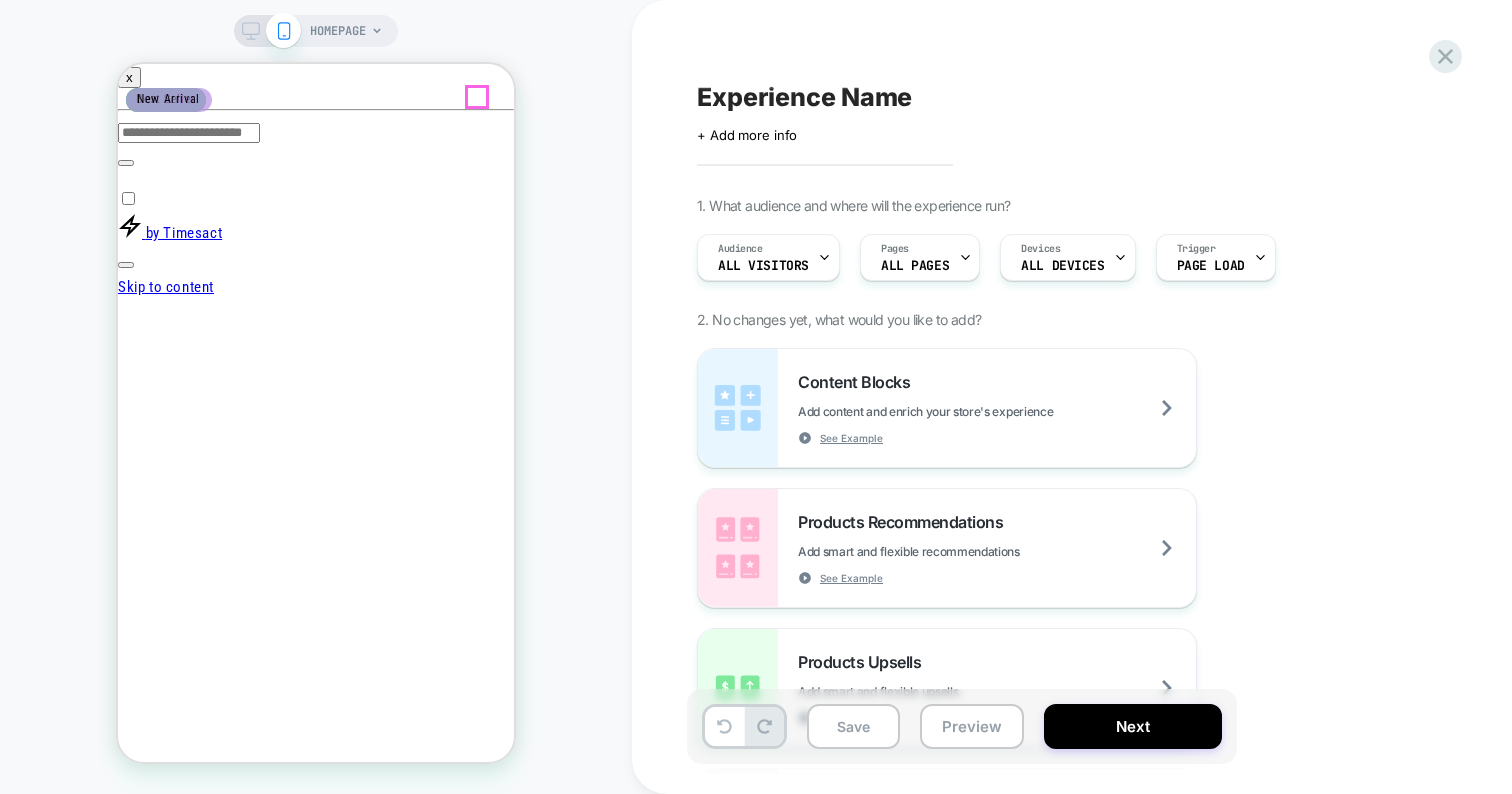 click 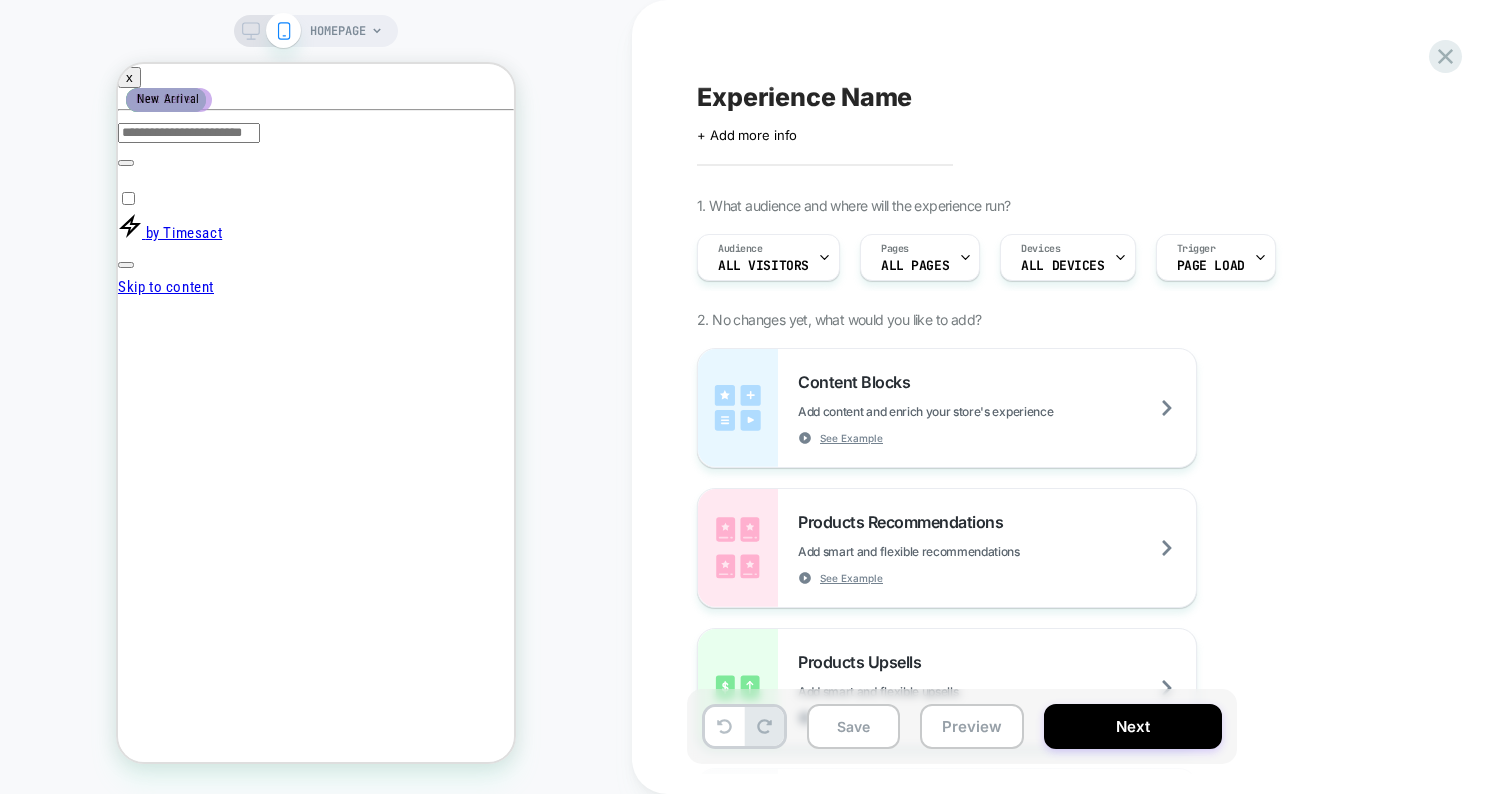 click on "HOMEPAGE" at bounding box center (338, 31) 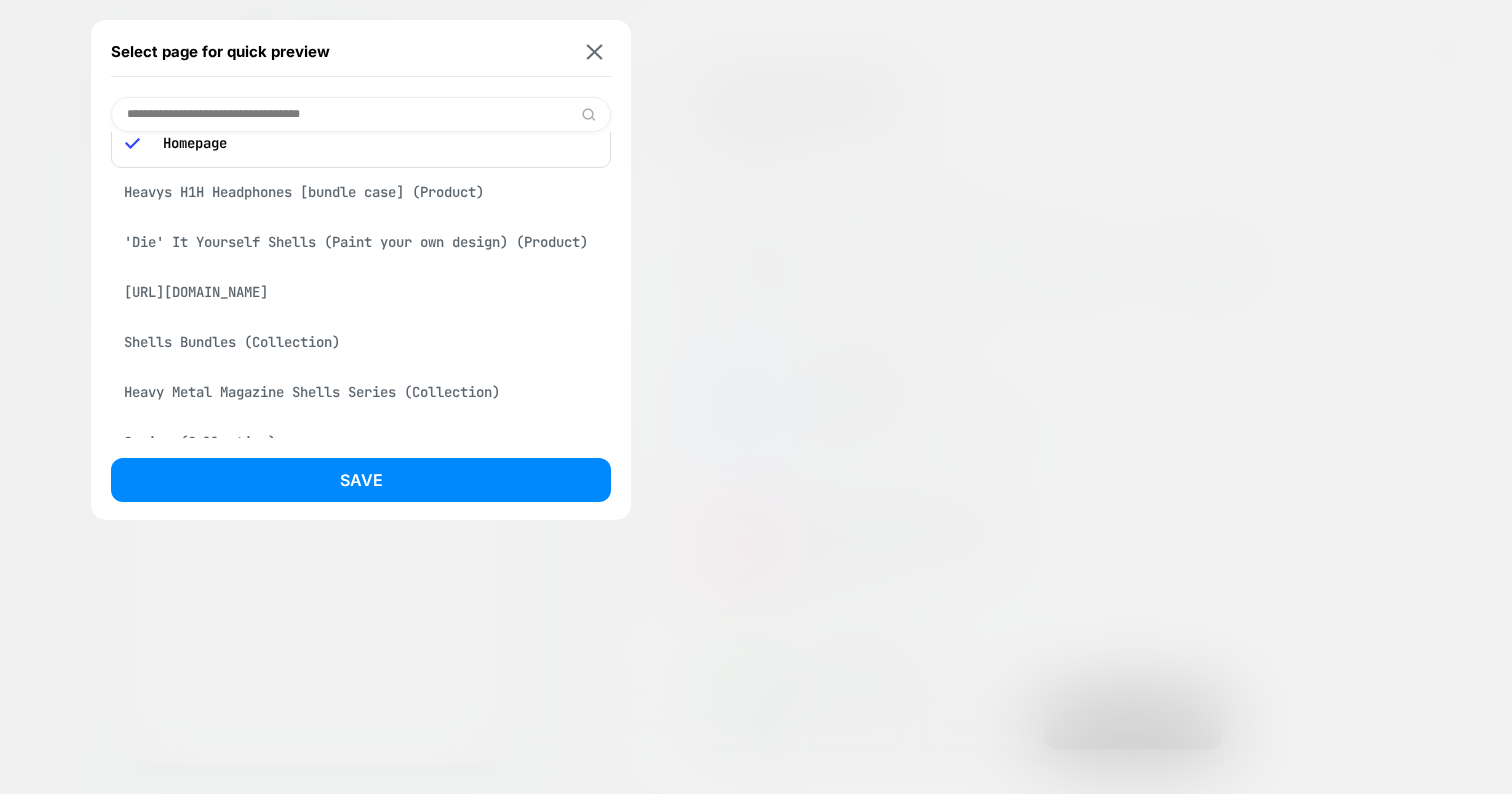 scroll, scrollTop: 0, scrollLeft: 0, axis: both 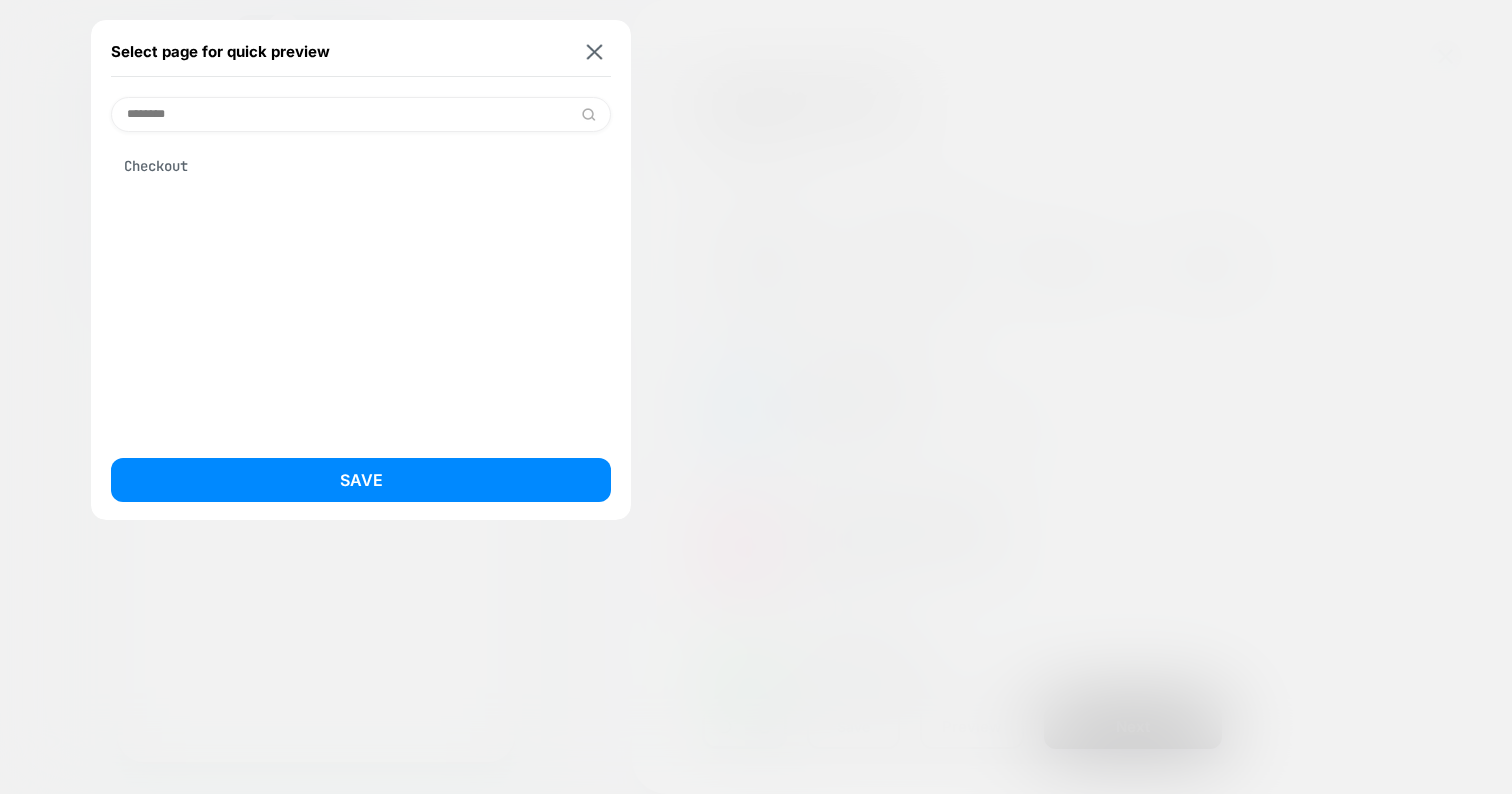 type on "********" 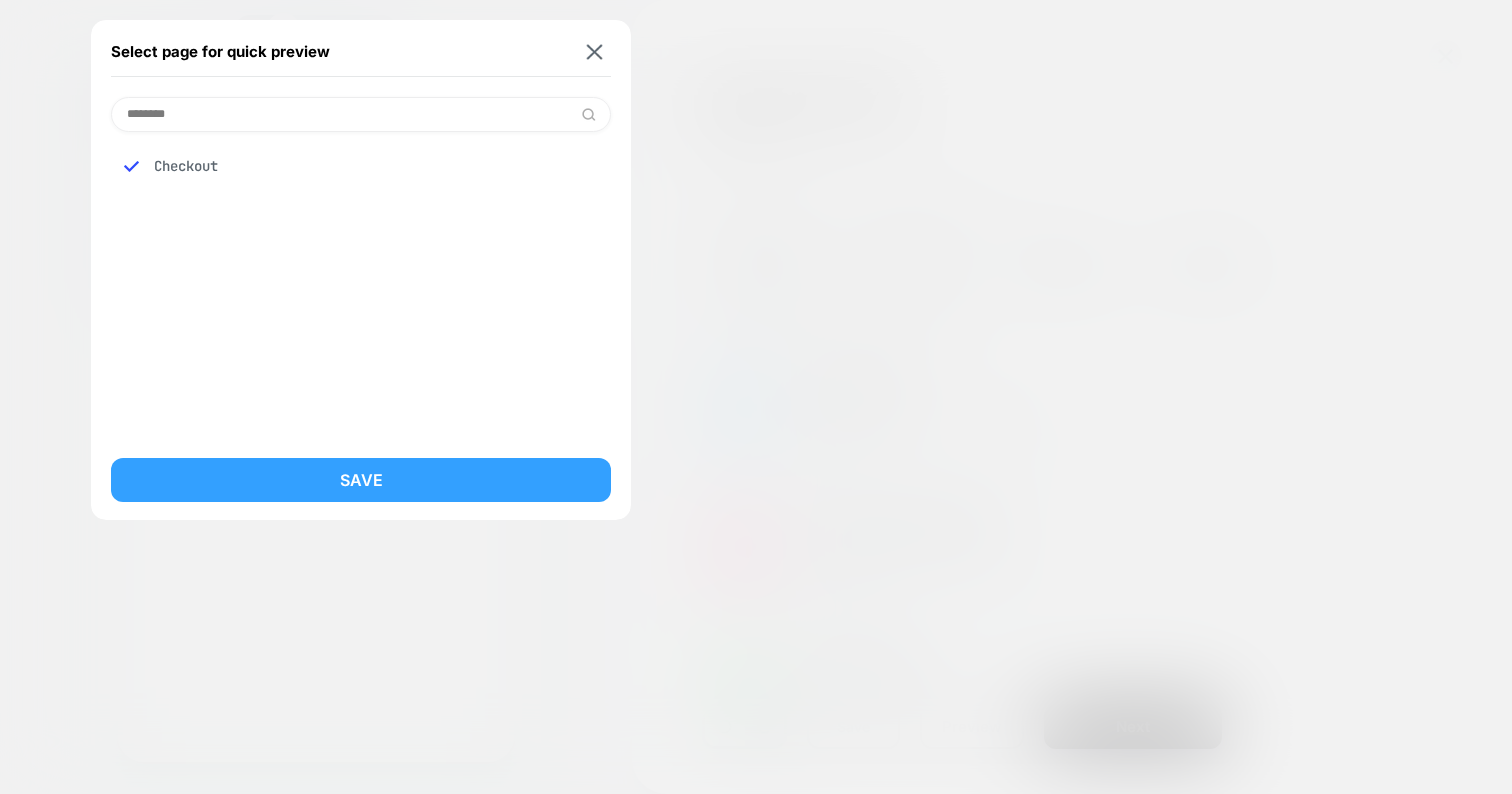 click on "Save" at bounding box center (361, 480) 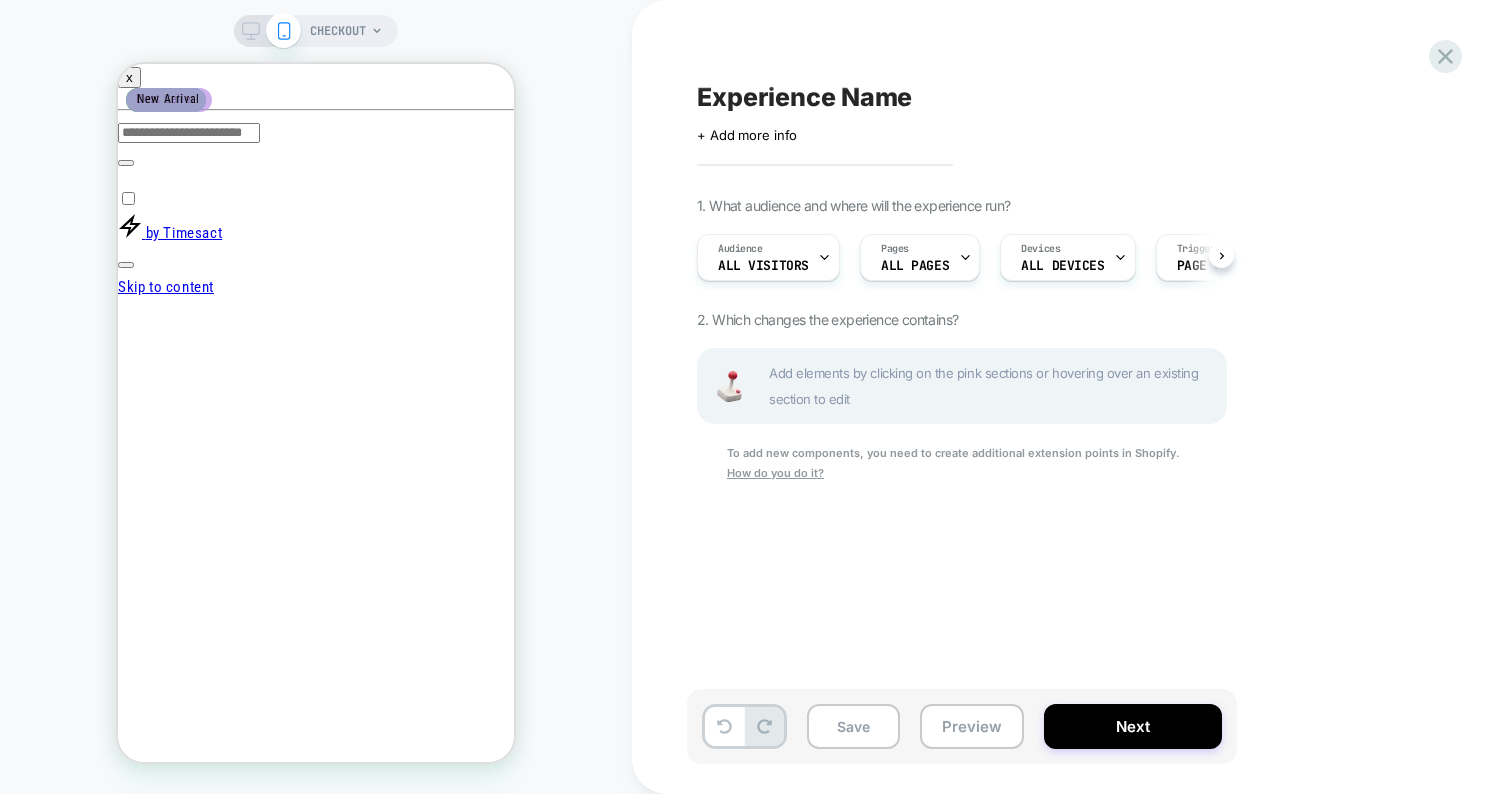 scroll, scrollTop: 0, scrollLeft: 1, axis: horizontal 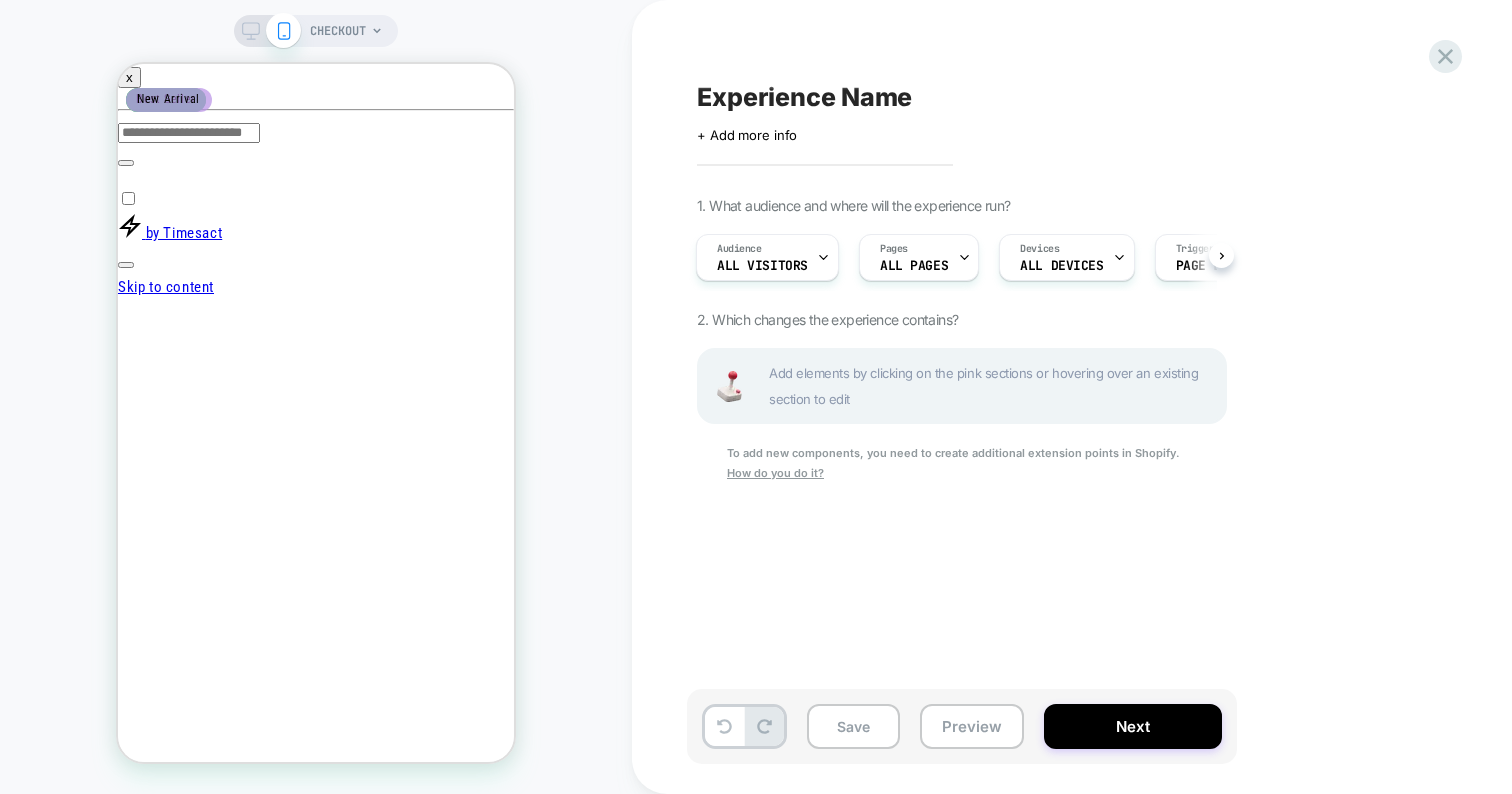 click on "CHECKOUT" at bounding box center [338, 31] 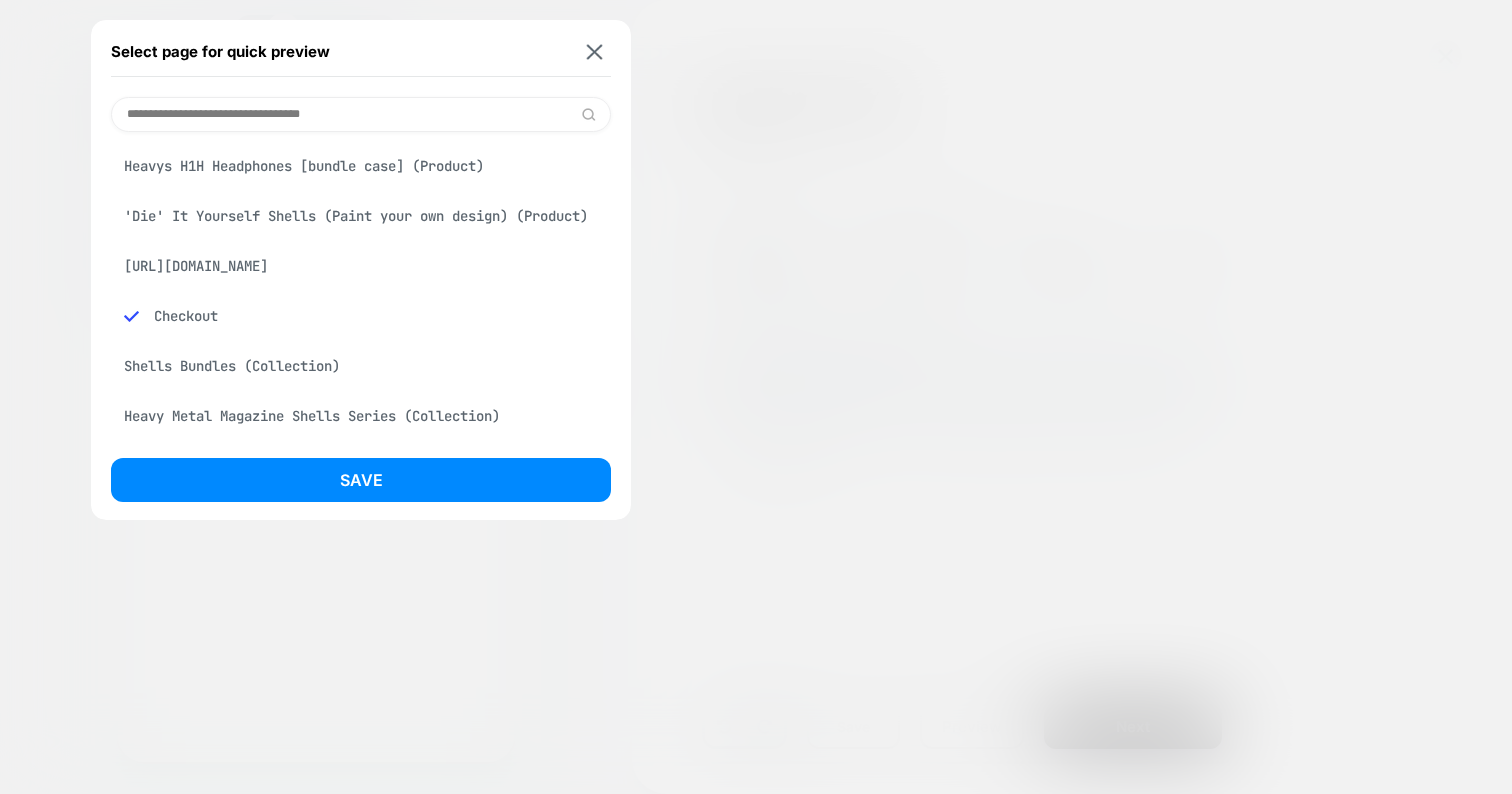 click on "Heavys H1H Headphones [bundle case] (Product)" at bounding box center [361, 166] 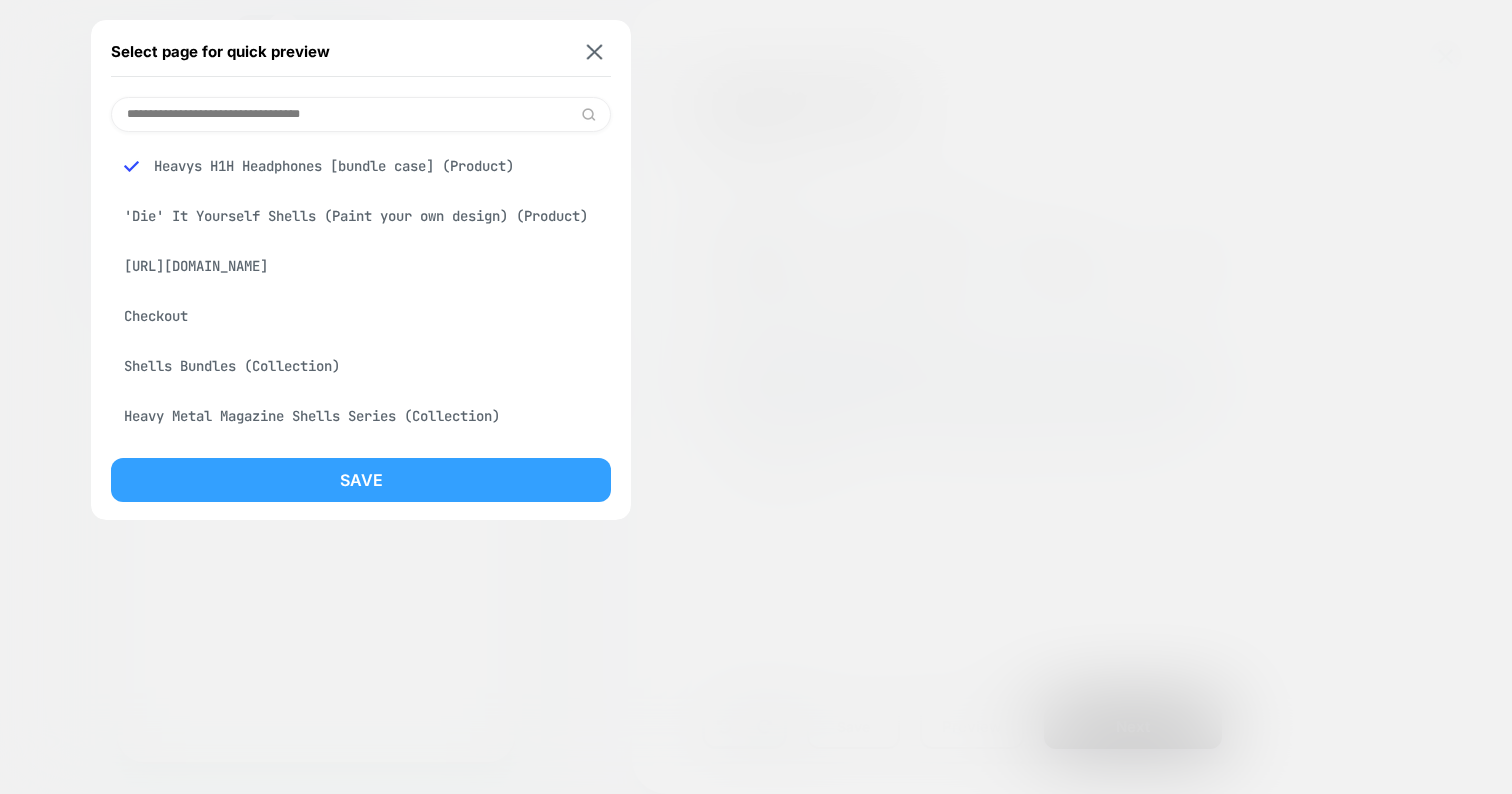 click on "Save" at bounding box center [361, 480] 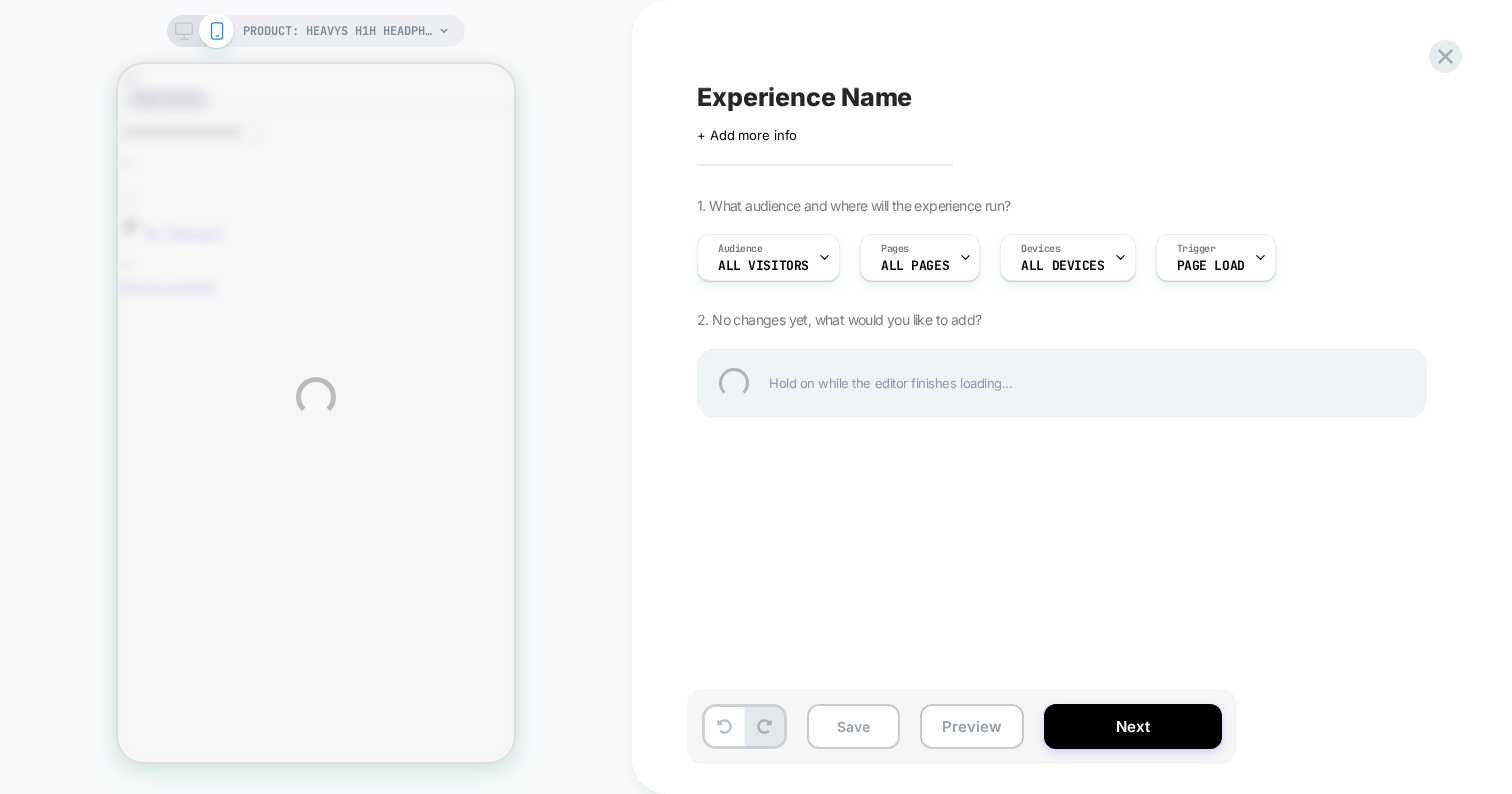 scroll, scrollTop: 0, scrollLeft: 0, axis: both 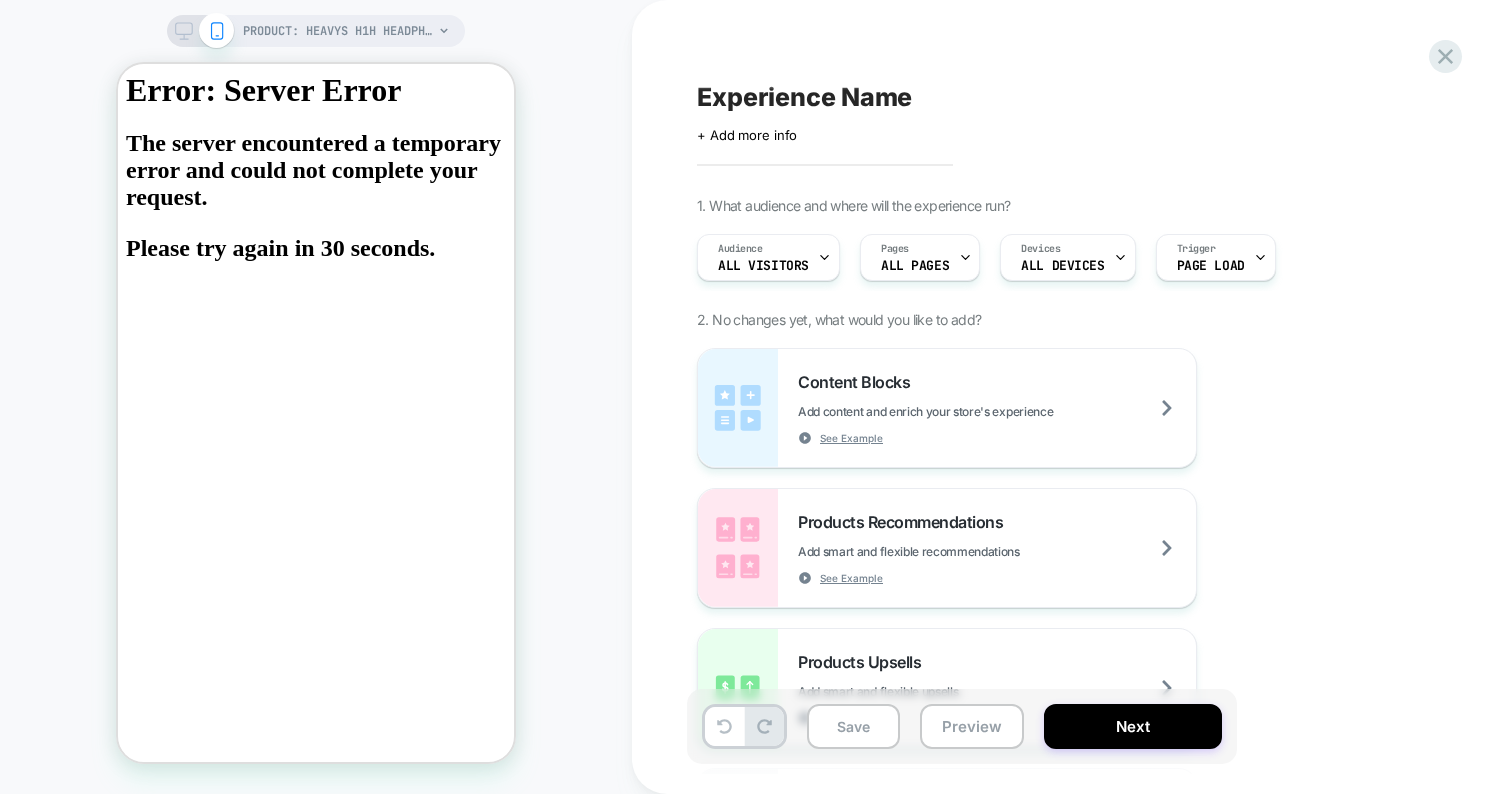 click on "PRODUCT: Heavys H1H Headphones [bundle case]" at bounding box center [316, 31] 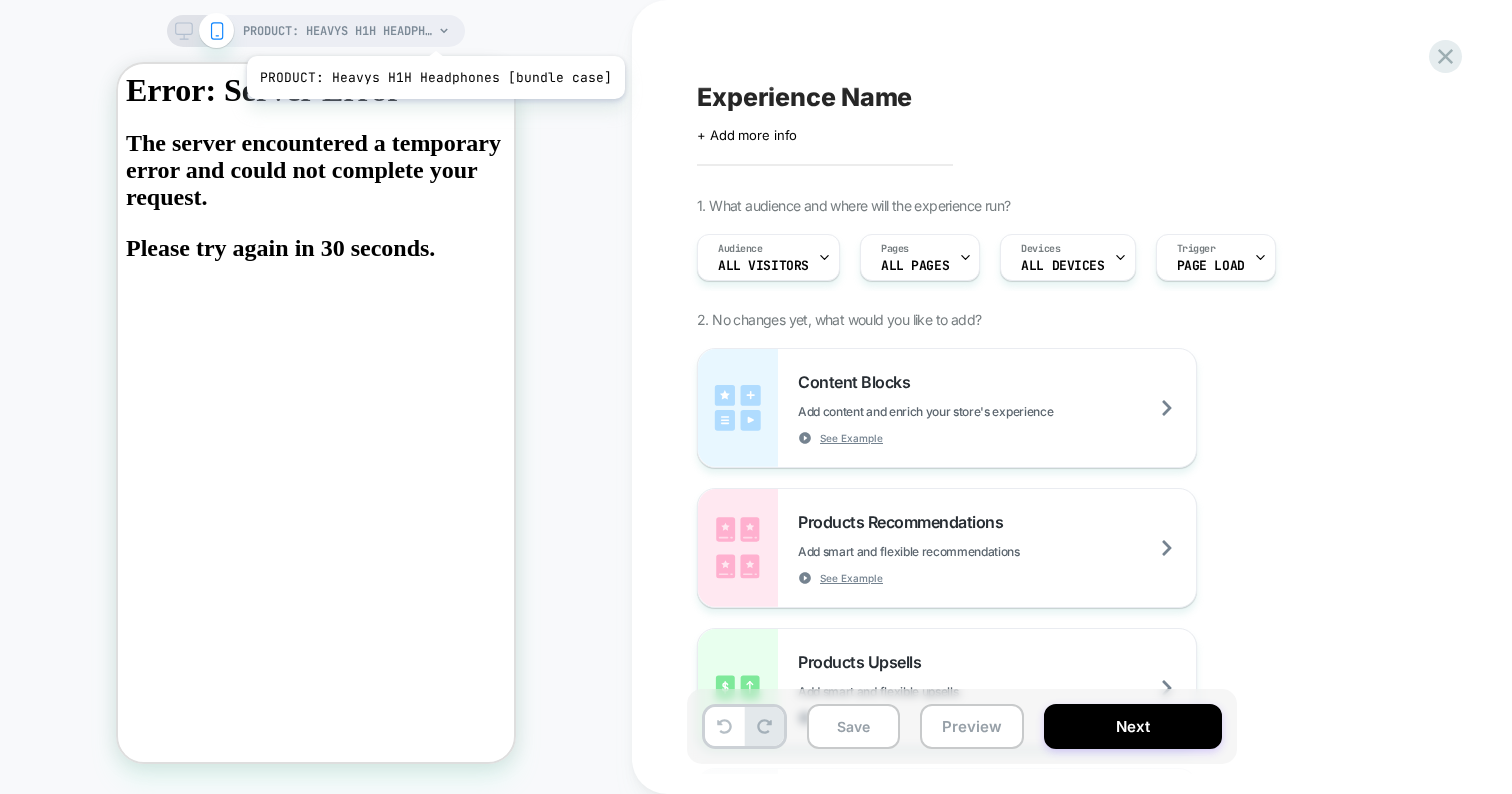 click on "PRODUCT: Heavys H1H Headphones [bundle case]" at bounding box center [346, 31] 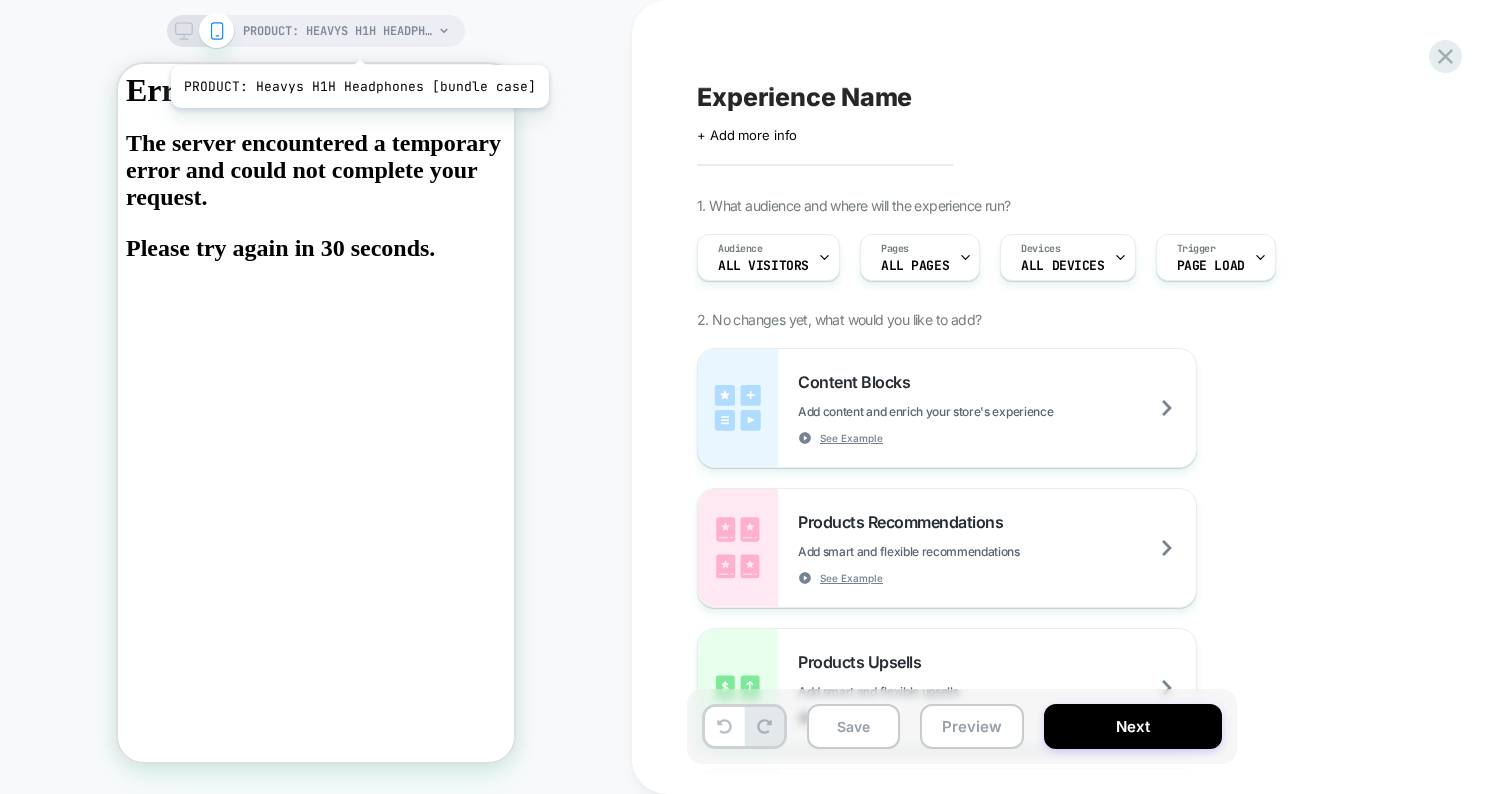 click on "PRODUCT: Heavys H1H Headphones [bundle case]" at bounding box center (338, 31) 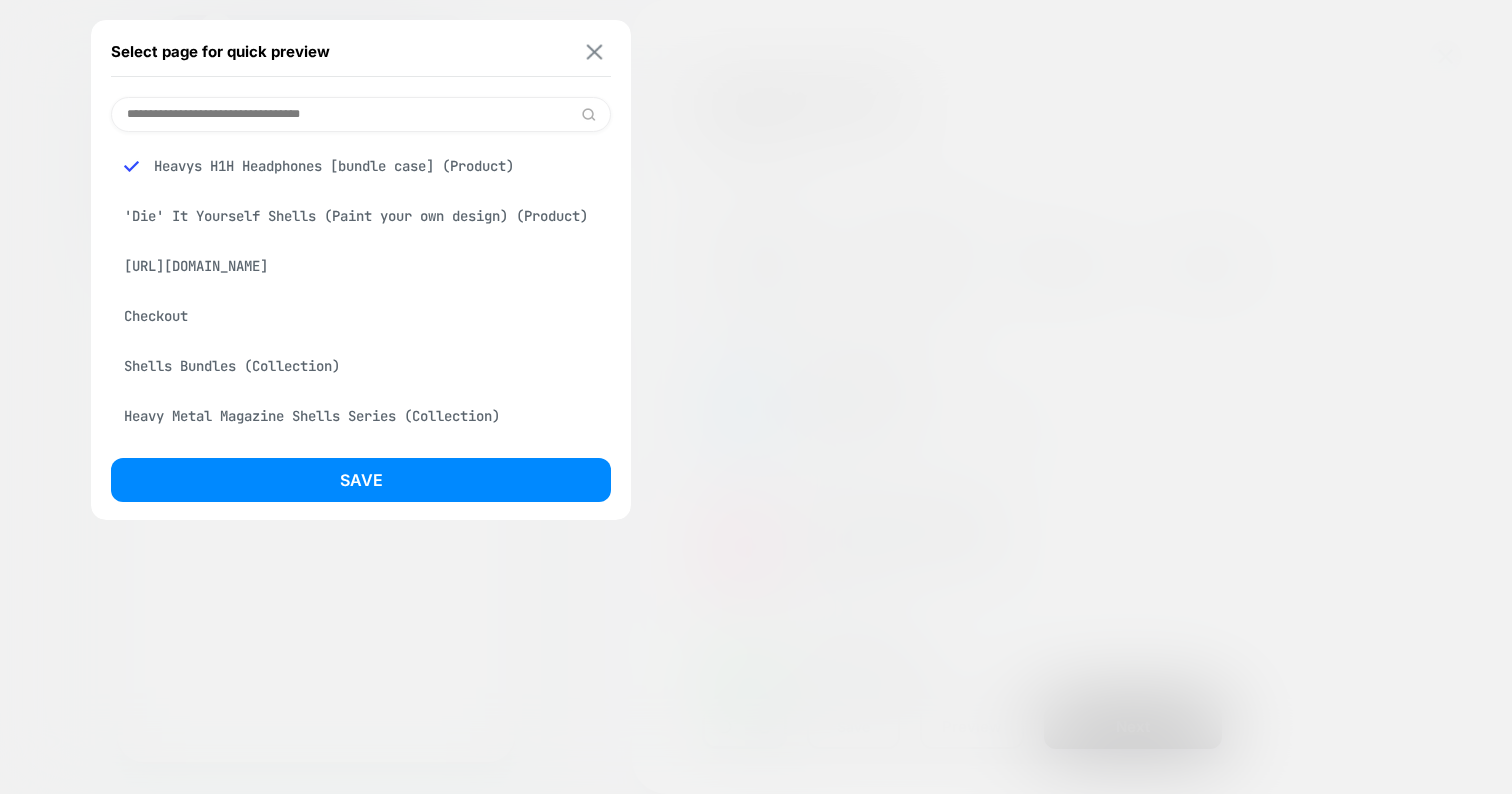 click at bounding box center (595, 51) 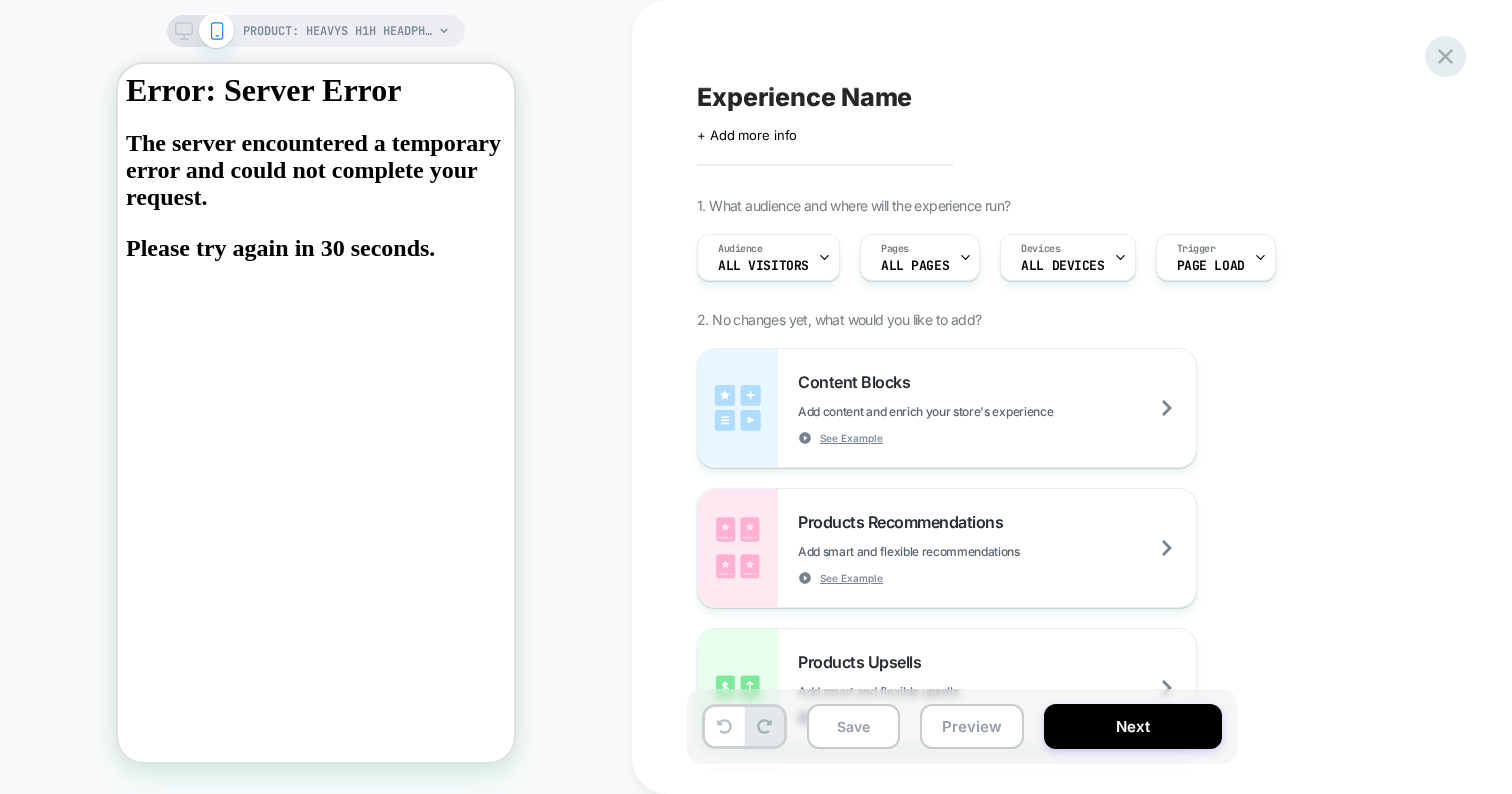 click 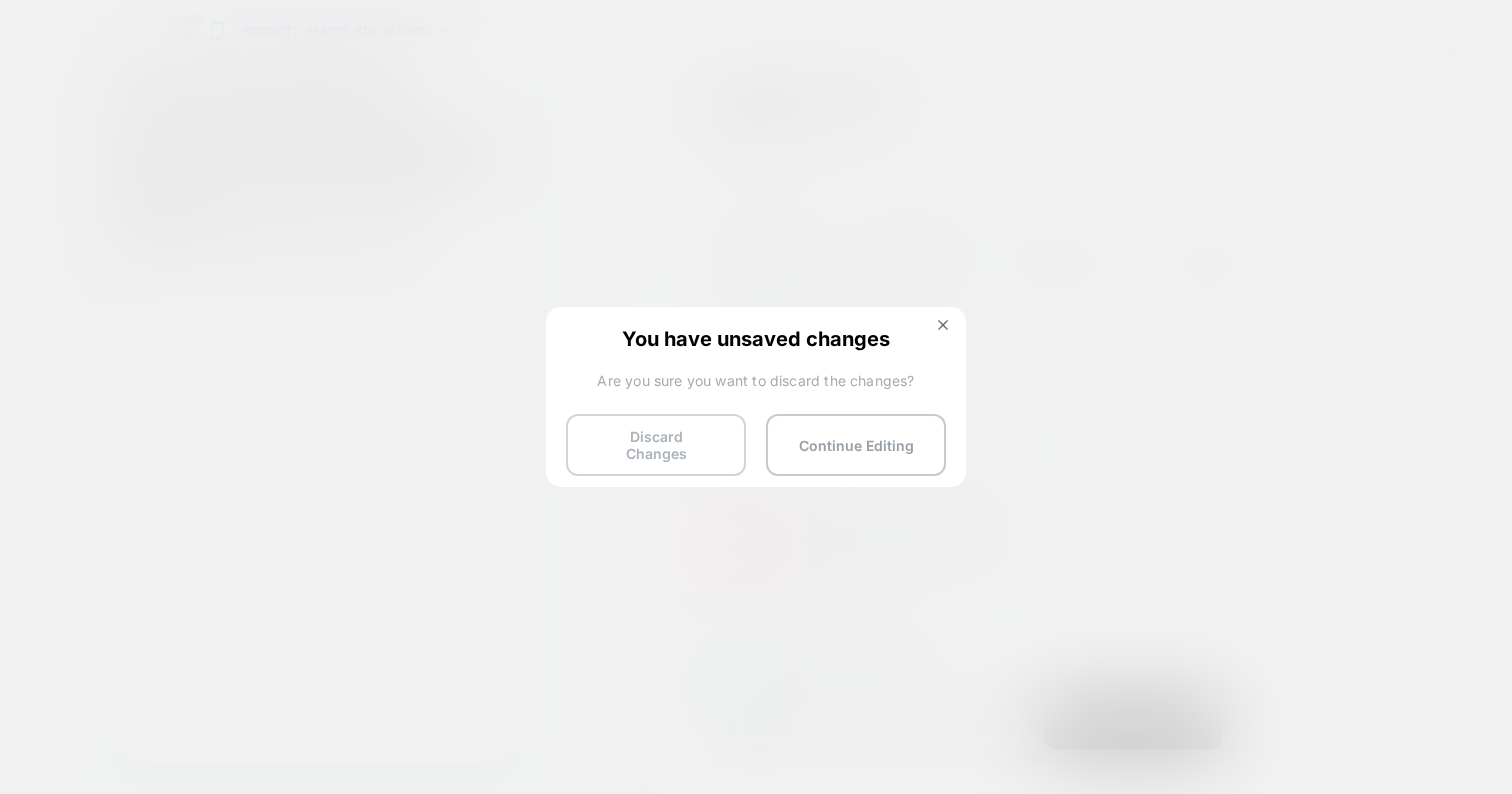 click on "Discard Changes" at bounding box center (656, 445) 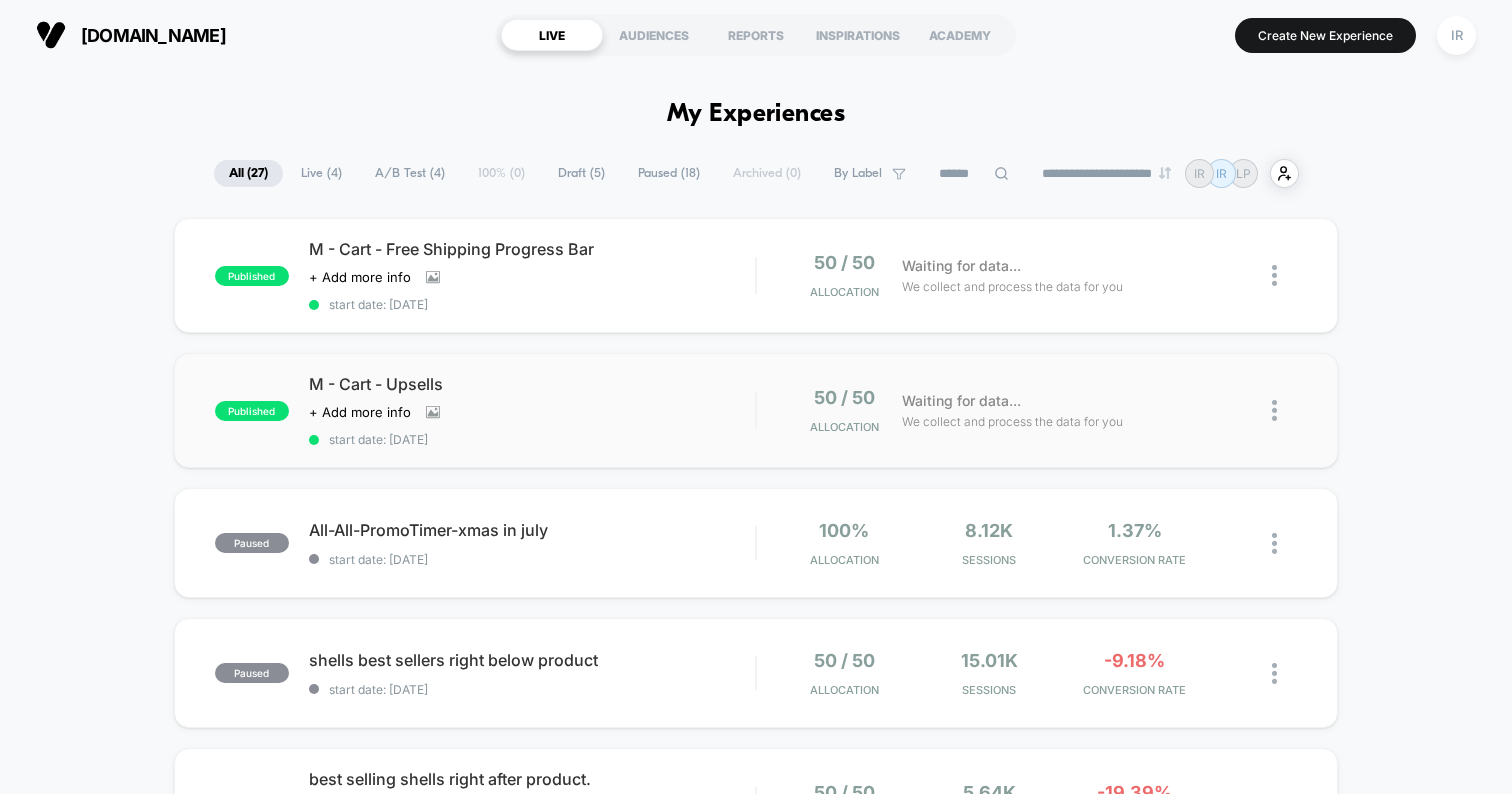 scroll, scrollTop: 0, scrollLeft: 0, axis: both 